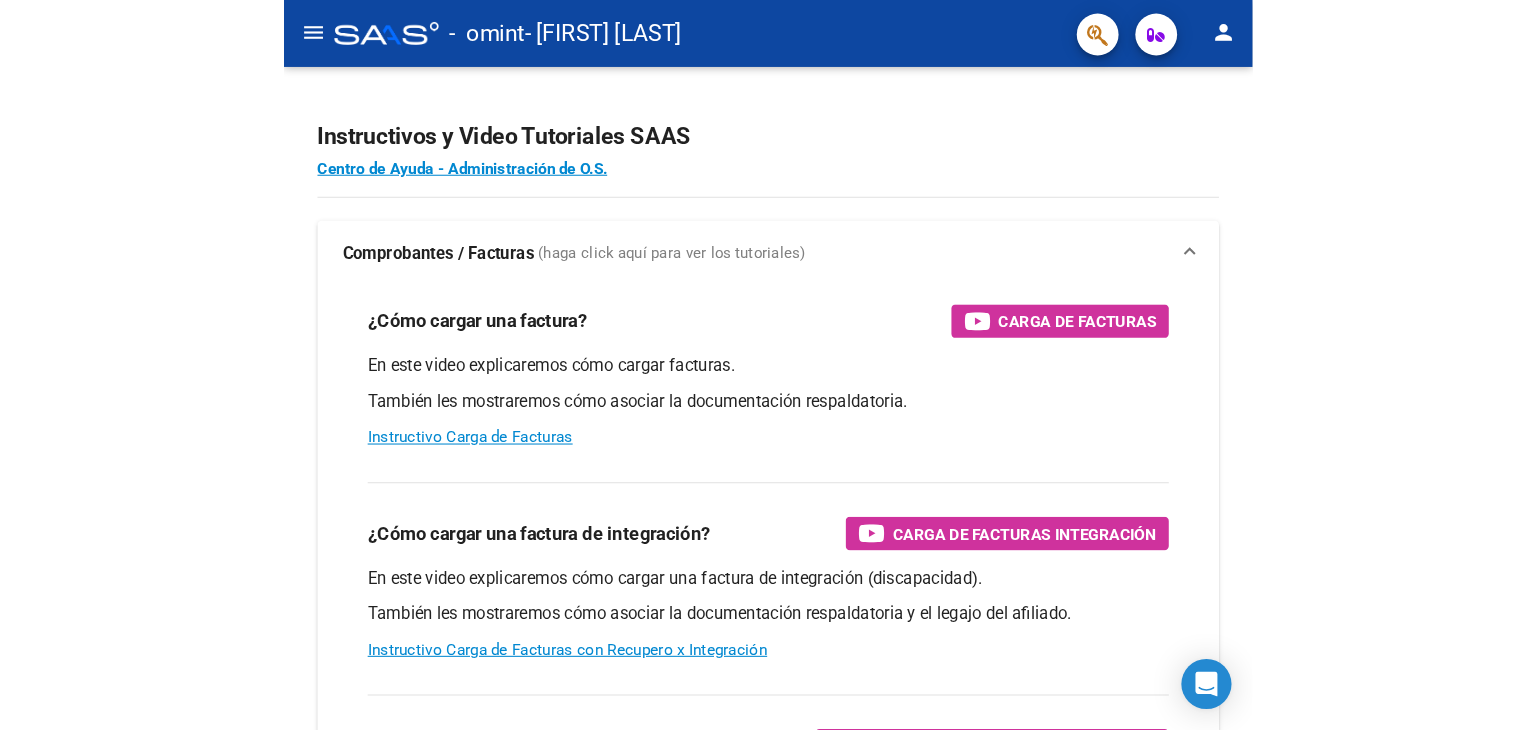scroll, scrollTop: 0, scrollLeft: 0, axis: both 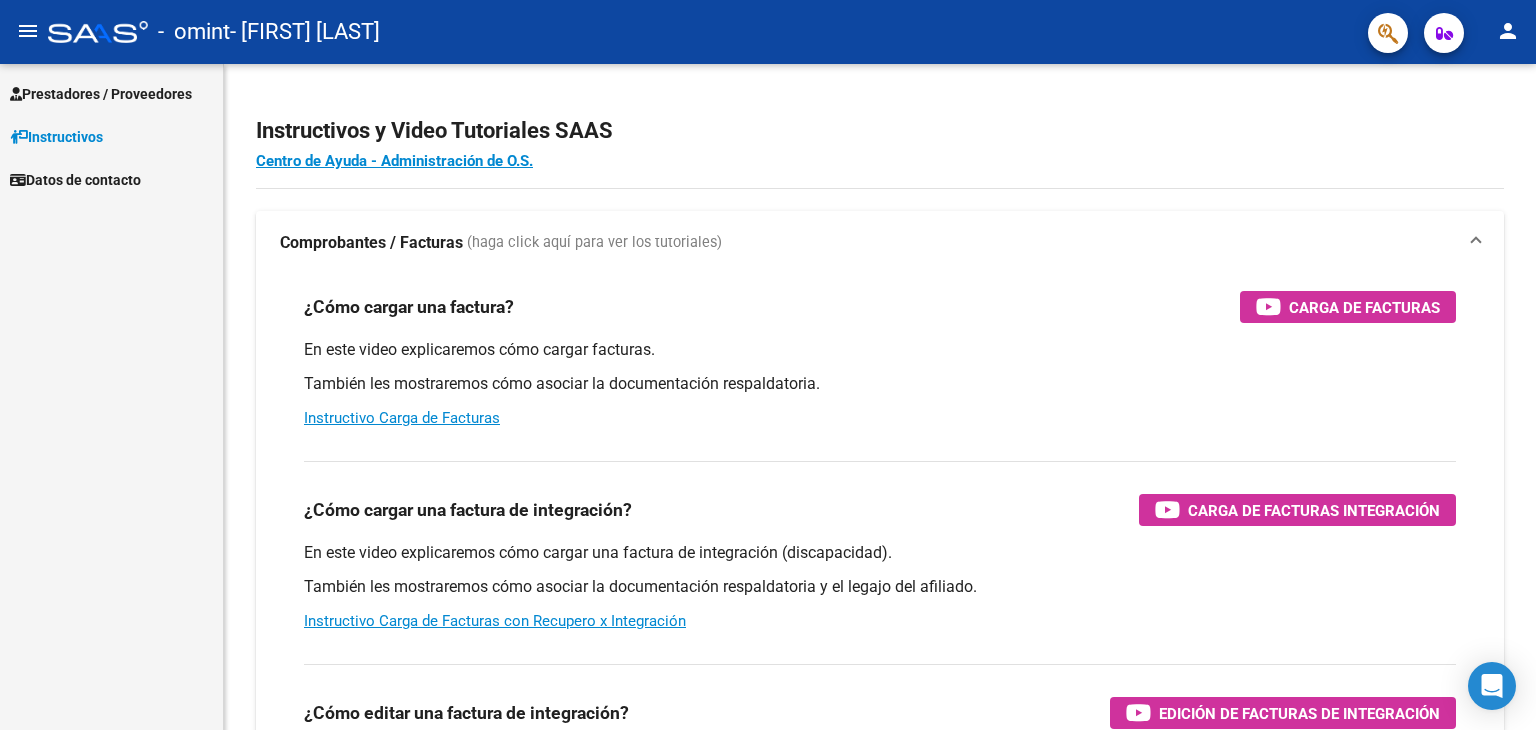 click on "Prestadores / Proveedores" at bounding box center [101, 94] 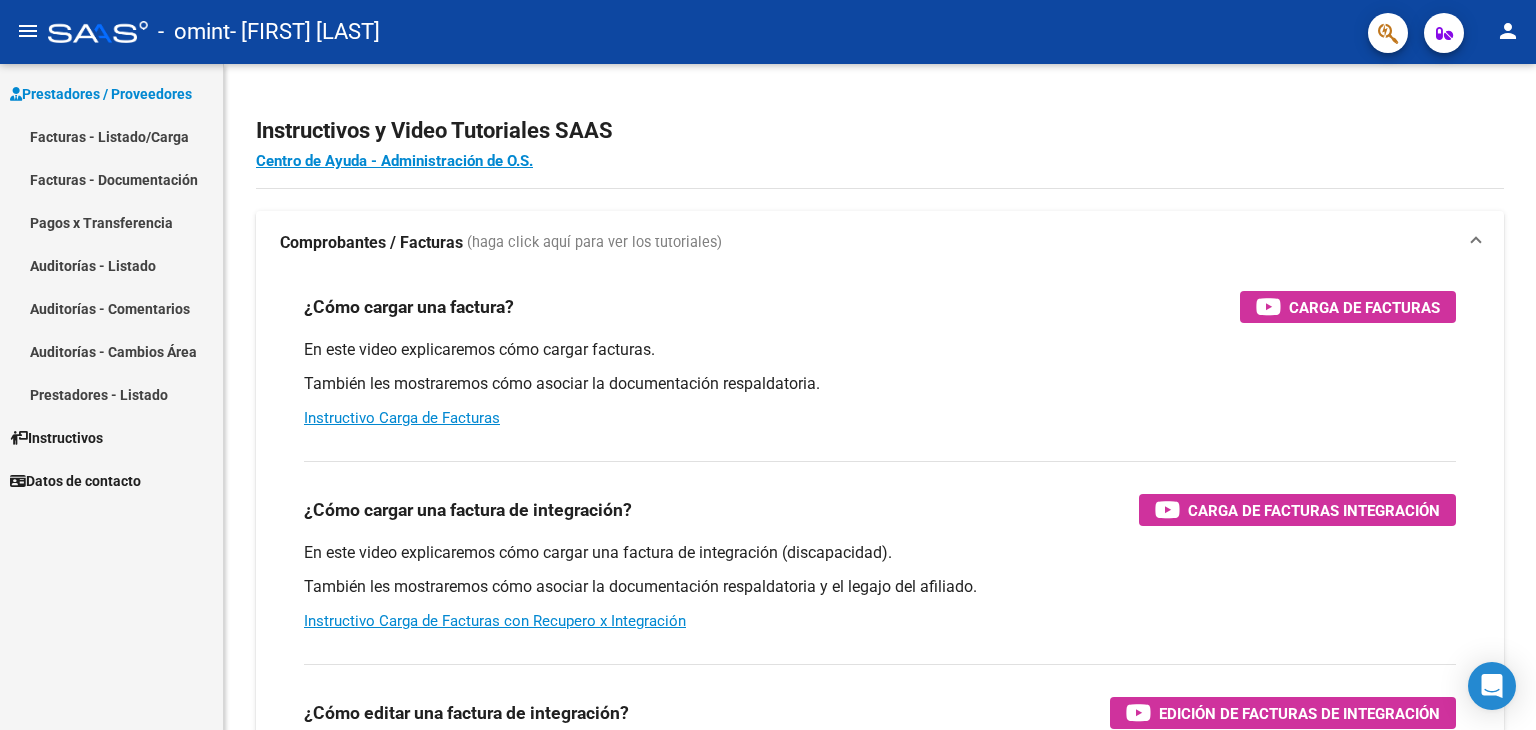 click on "Facturas - Listado/Carga" at bounding box center [111, 136] 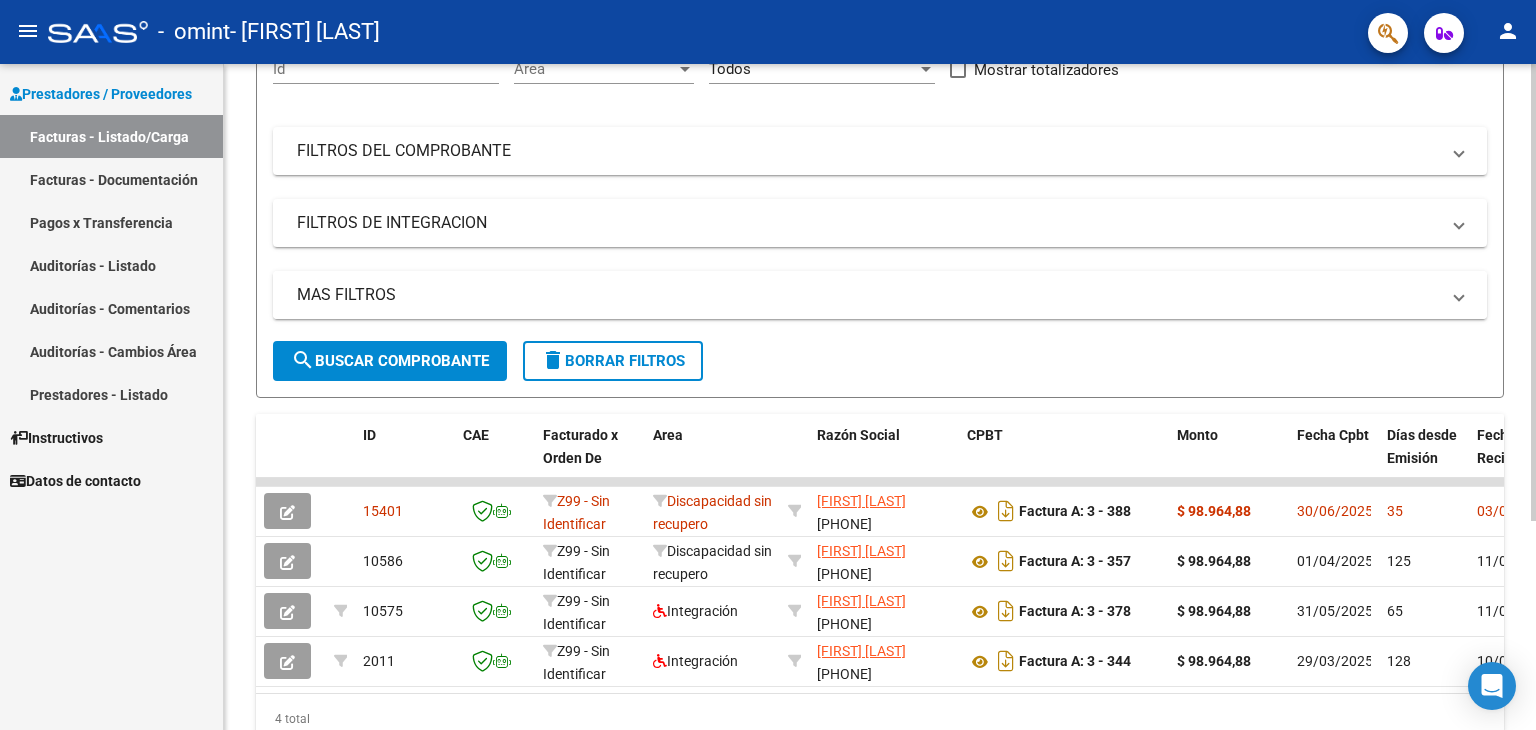 scroll, scrollTop: 233, scrollLeft: 0, axis: vertical 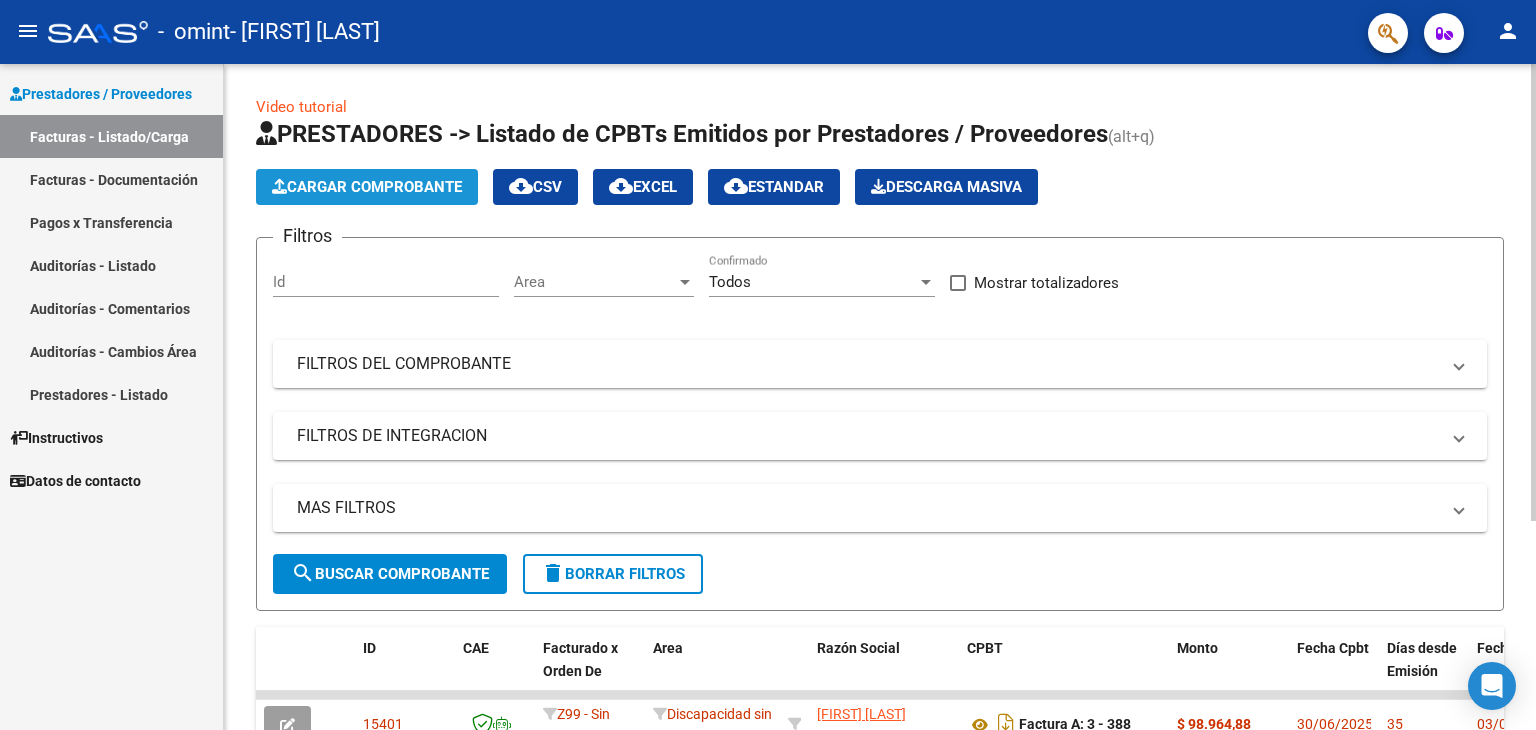 click on "Cargar Comprobante" 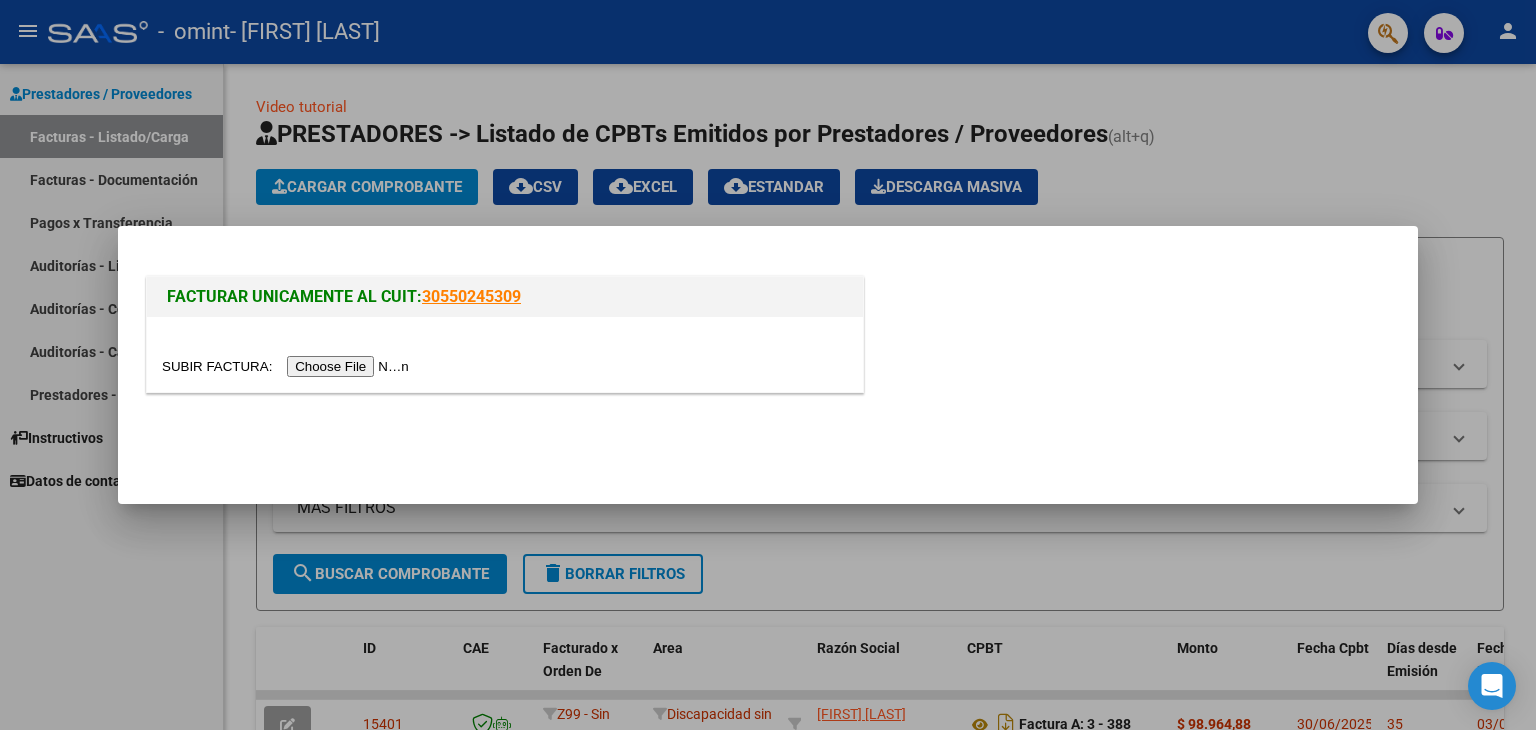 click at bounding box center [288, 366] 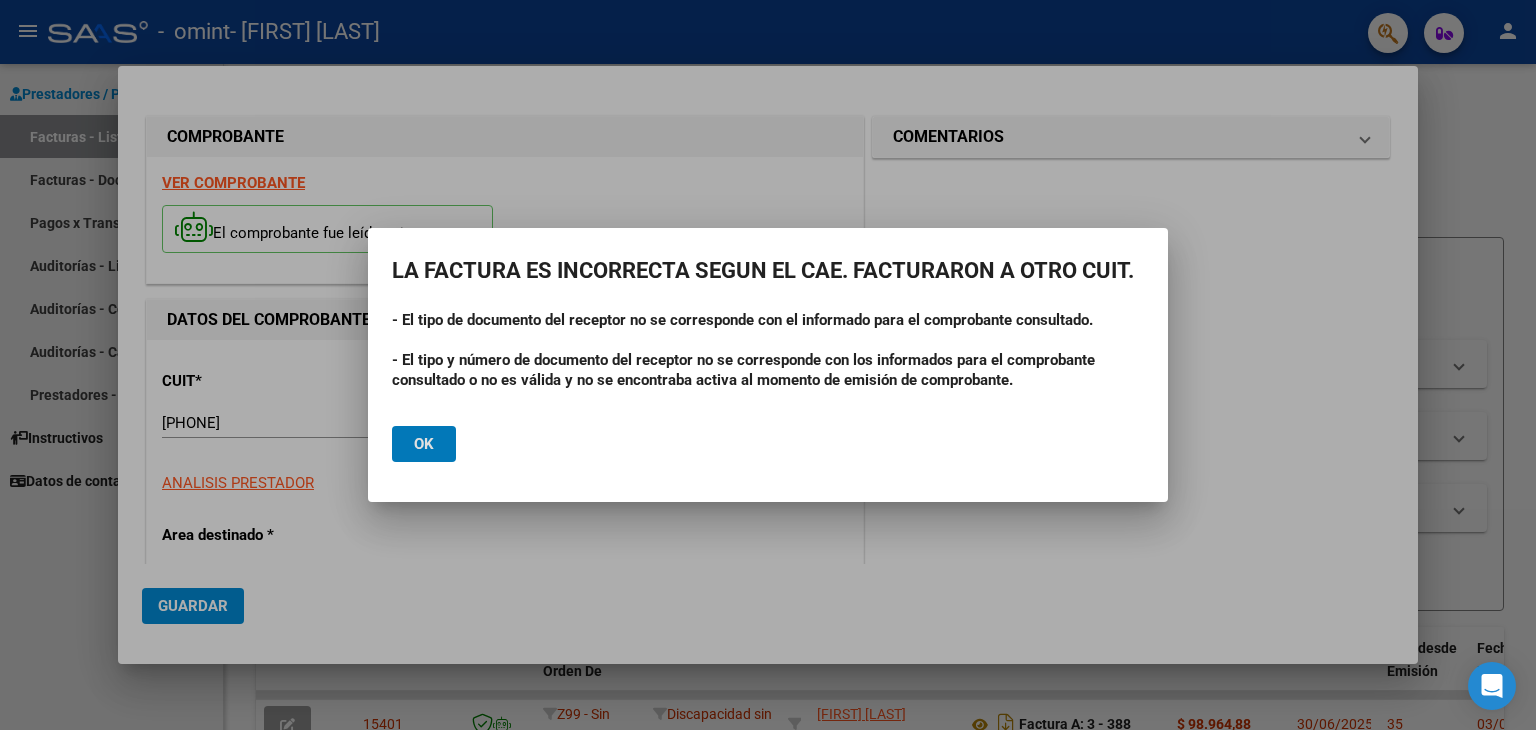 click on "Ok" 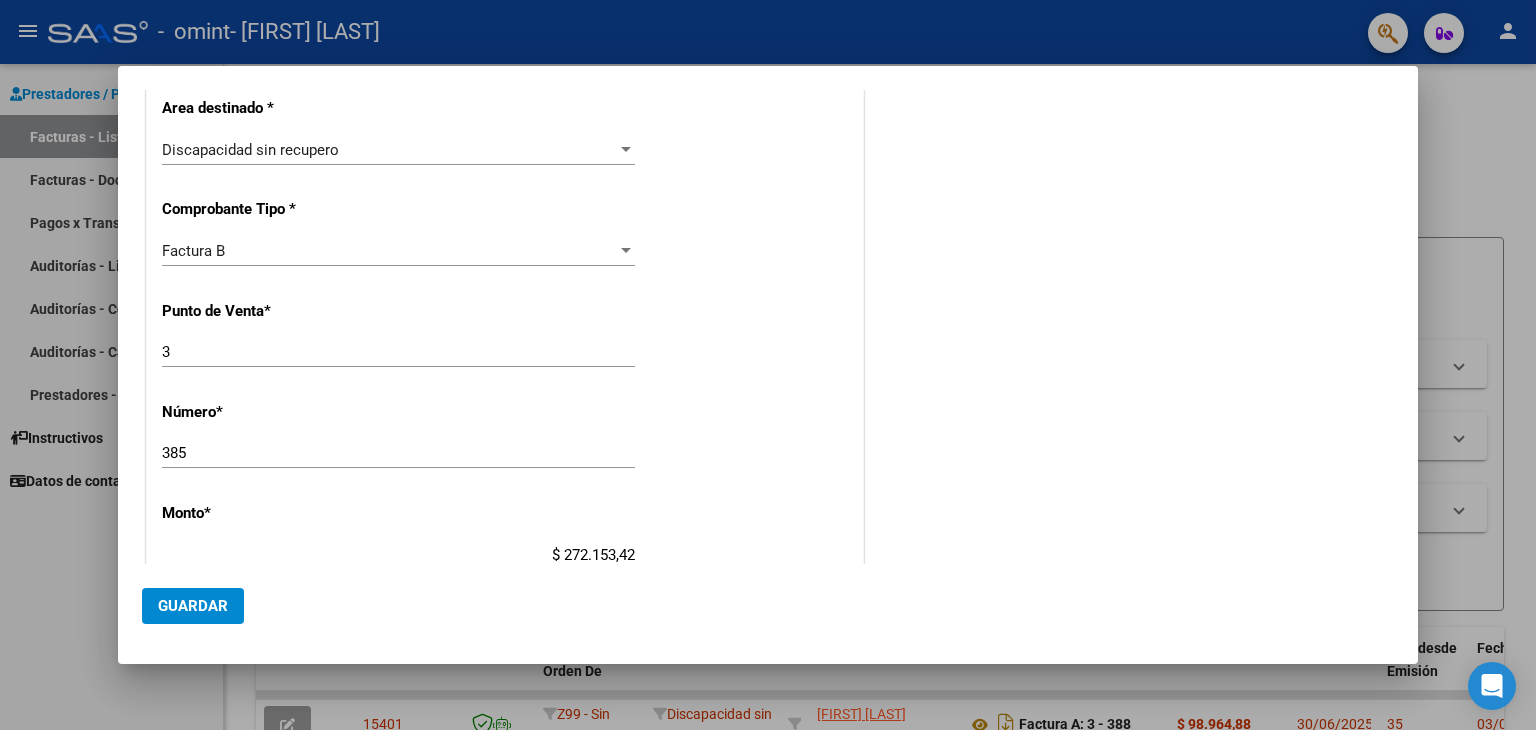 scroll, scrollTop: 433, scrollLeft: 0, axis: vertical 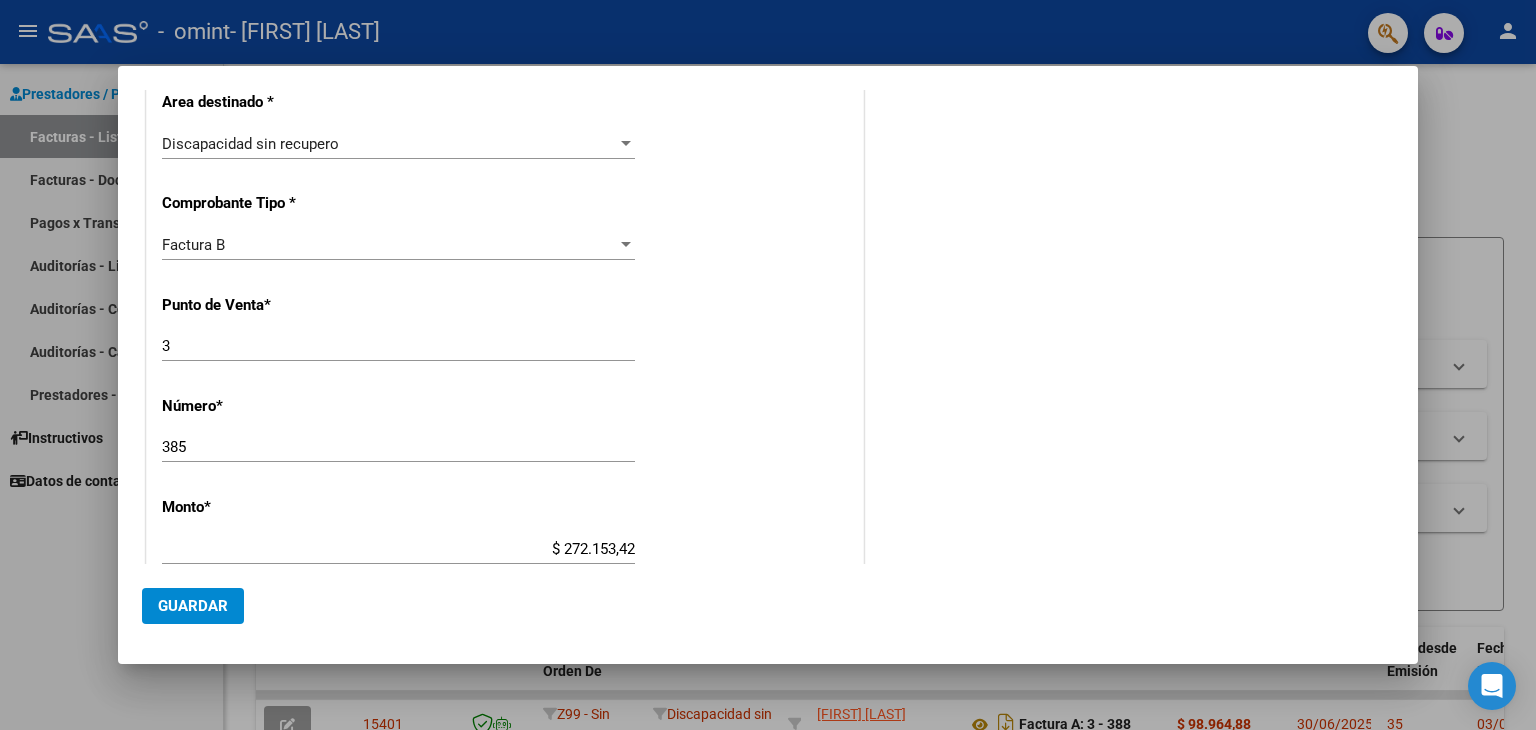 click on "Guardar" 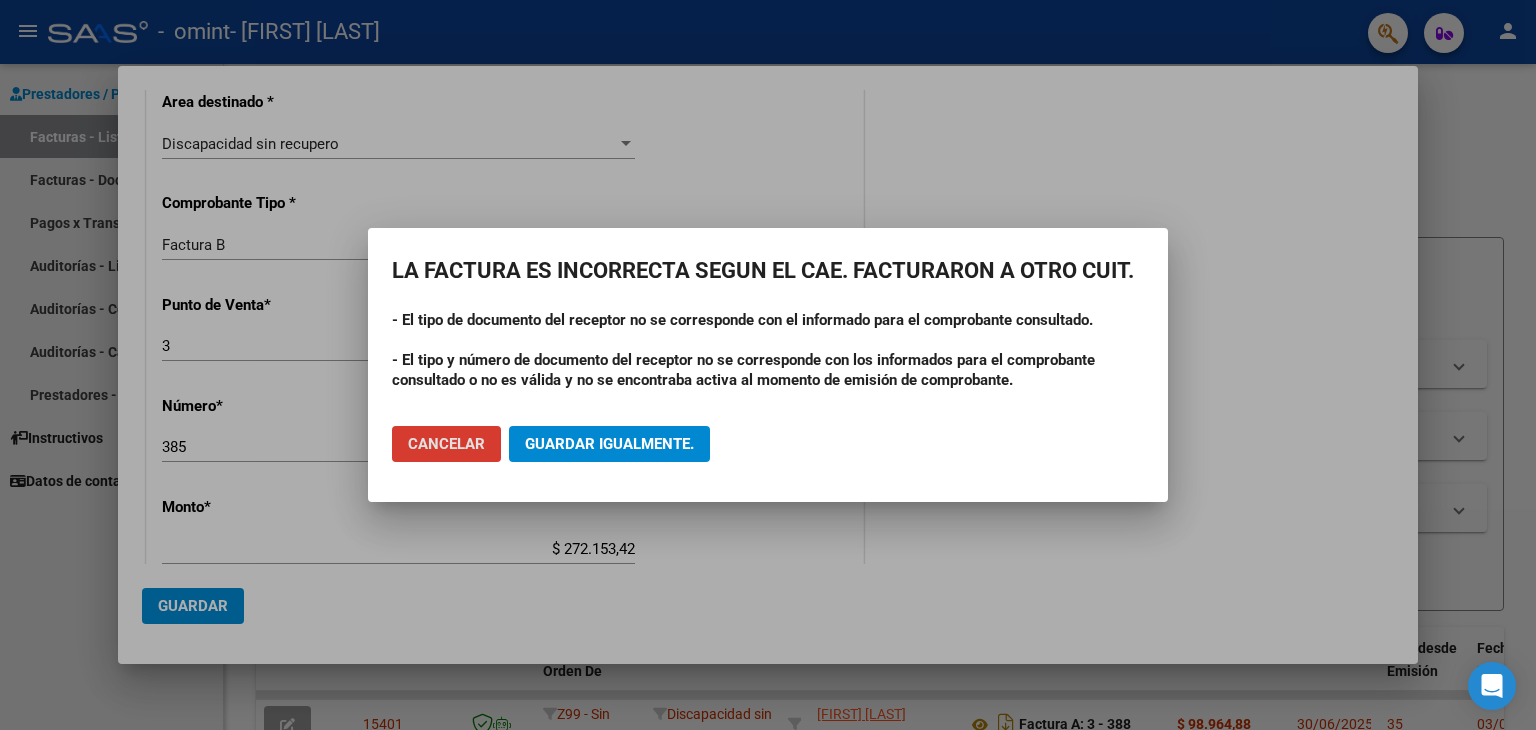 type 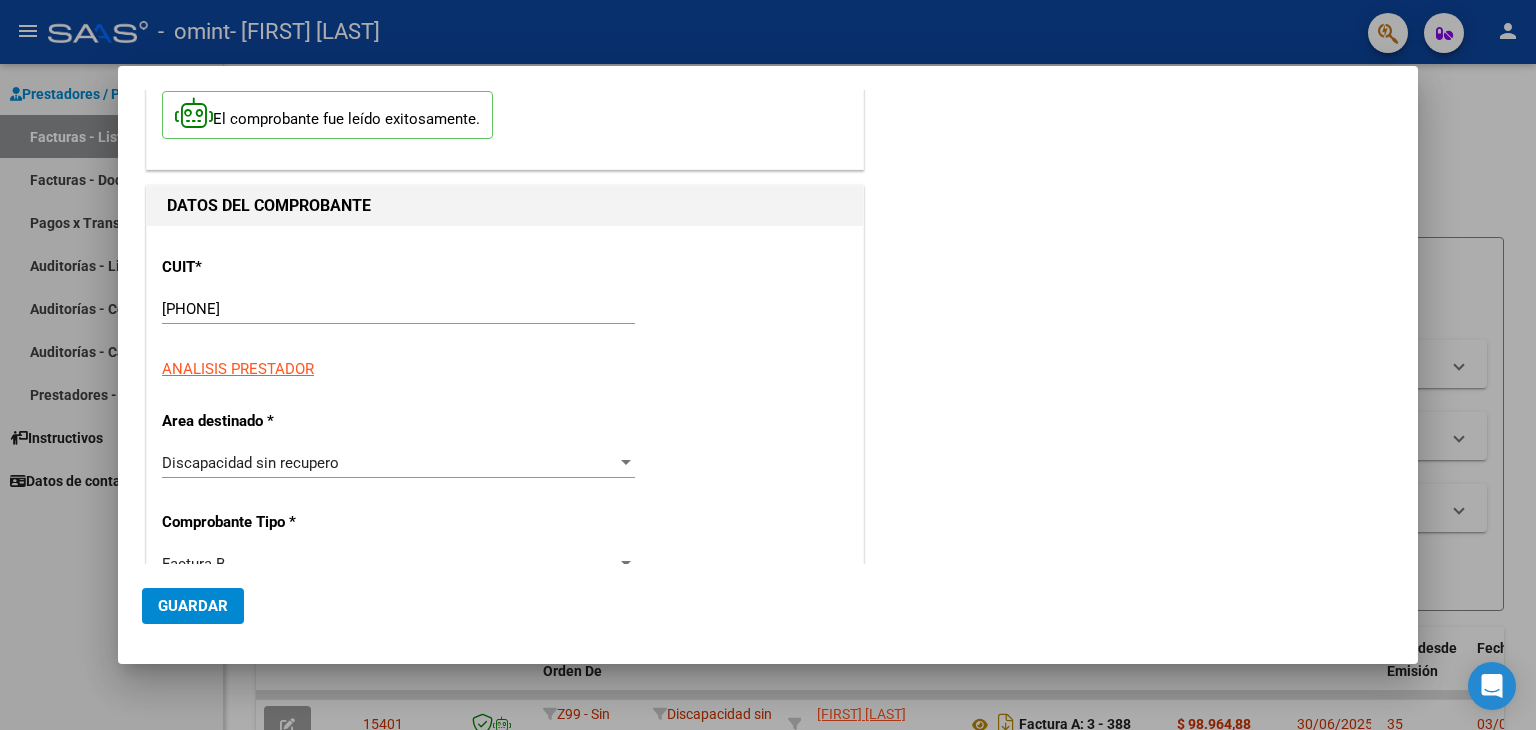 scroll, scrollTop: 0, scrollLeft: 0, axis: both 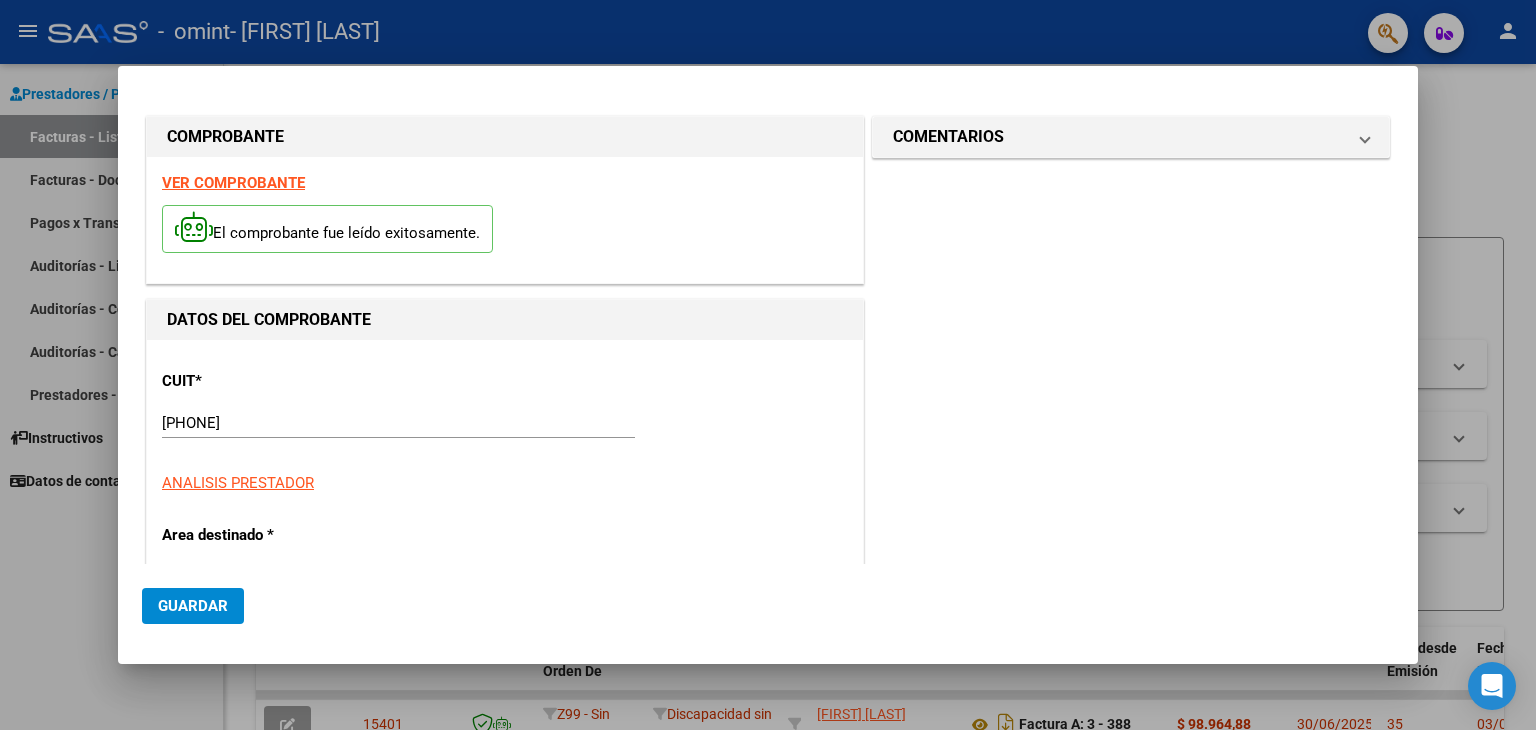 click at bounding box center (768, 365) 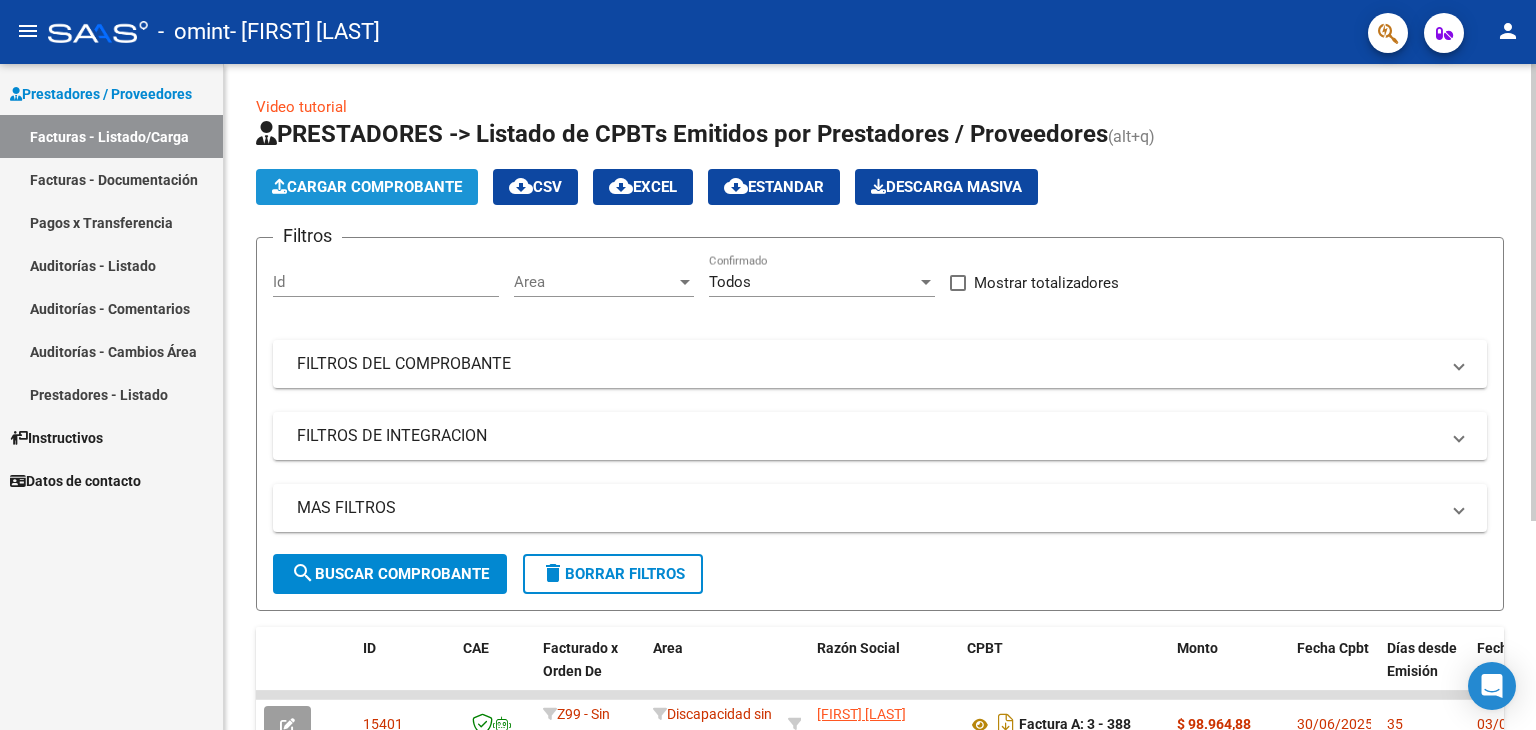 click on "Cargar Comprobante" 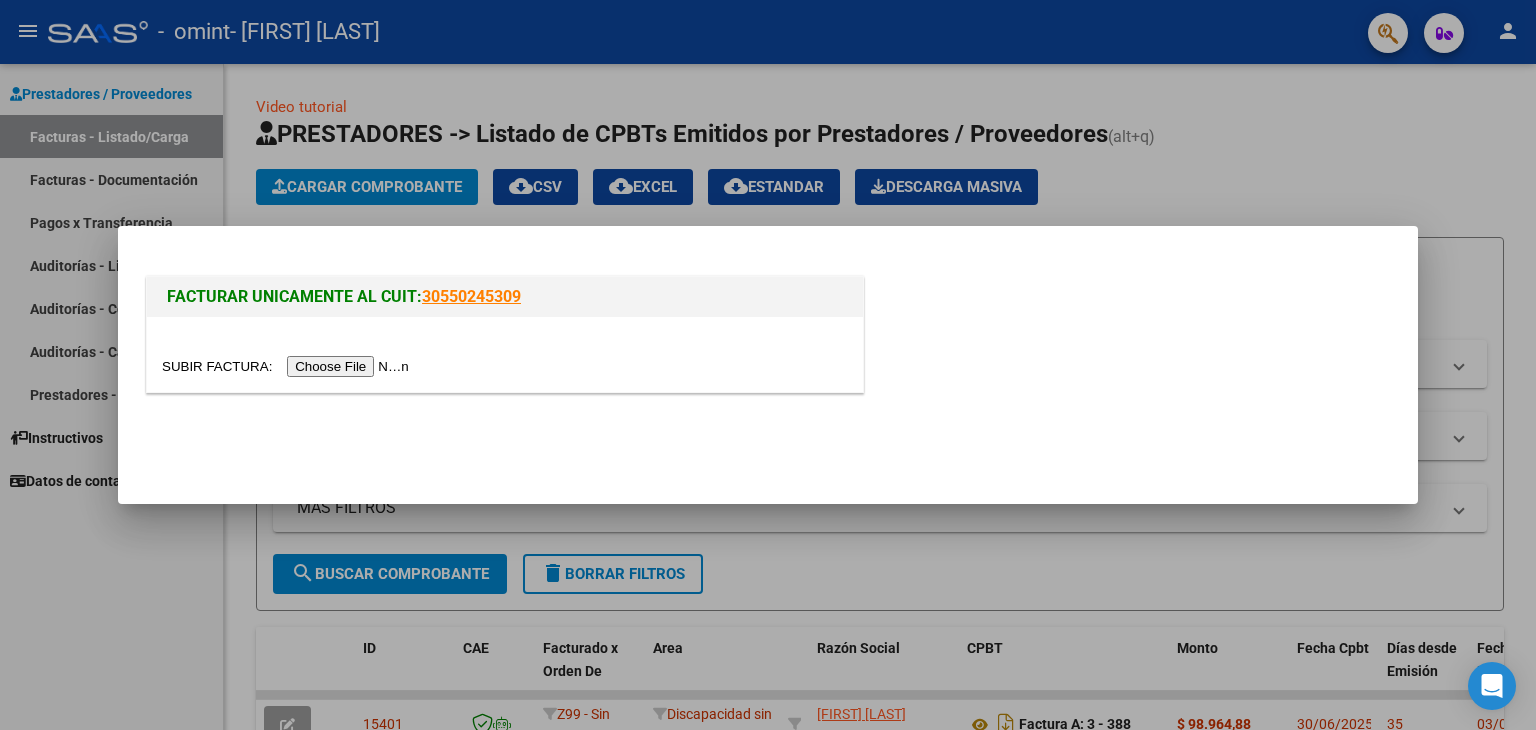 click at bounding box center [288, 366] 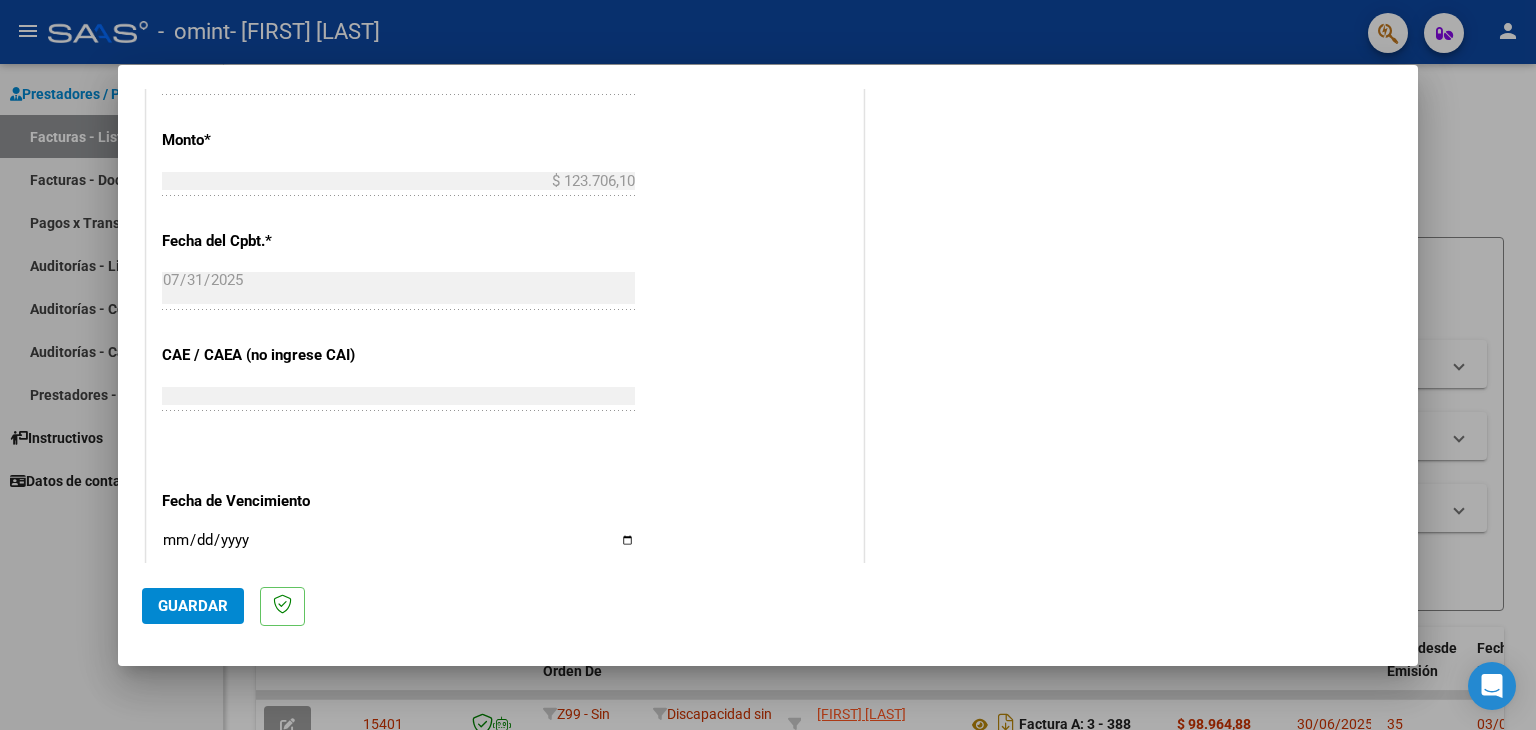 scroll, scrollTop: 833, scrollLeft: 0, axis: vertical 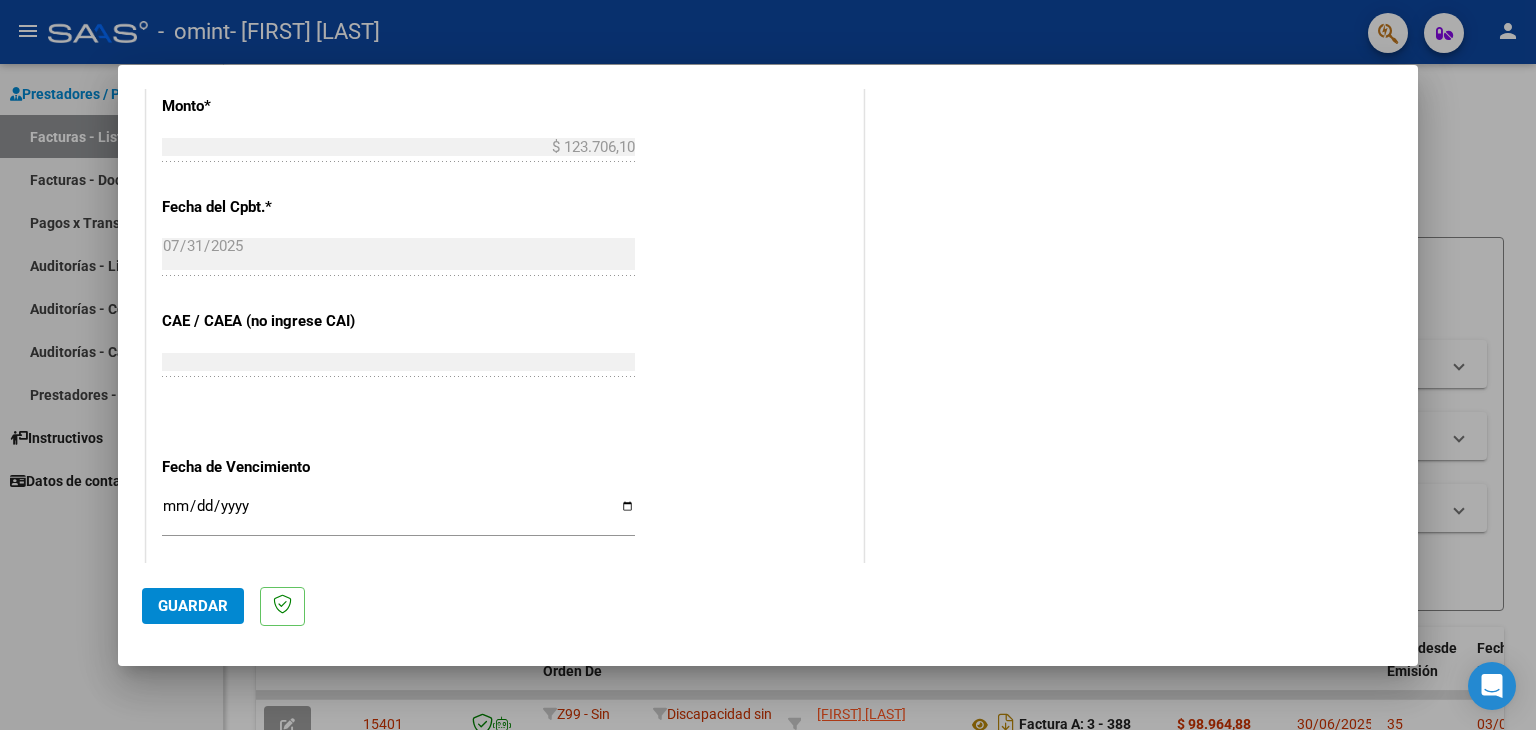 click on "Guardar" 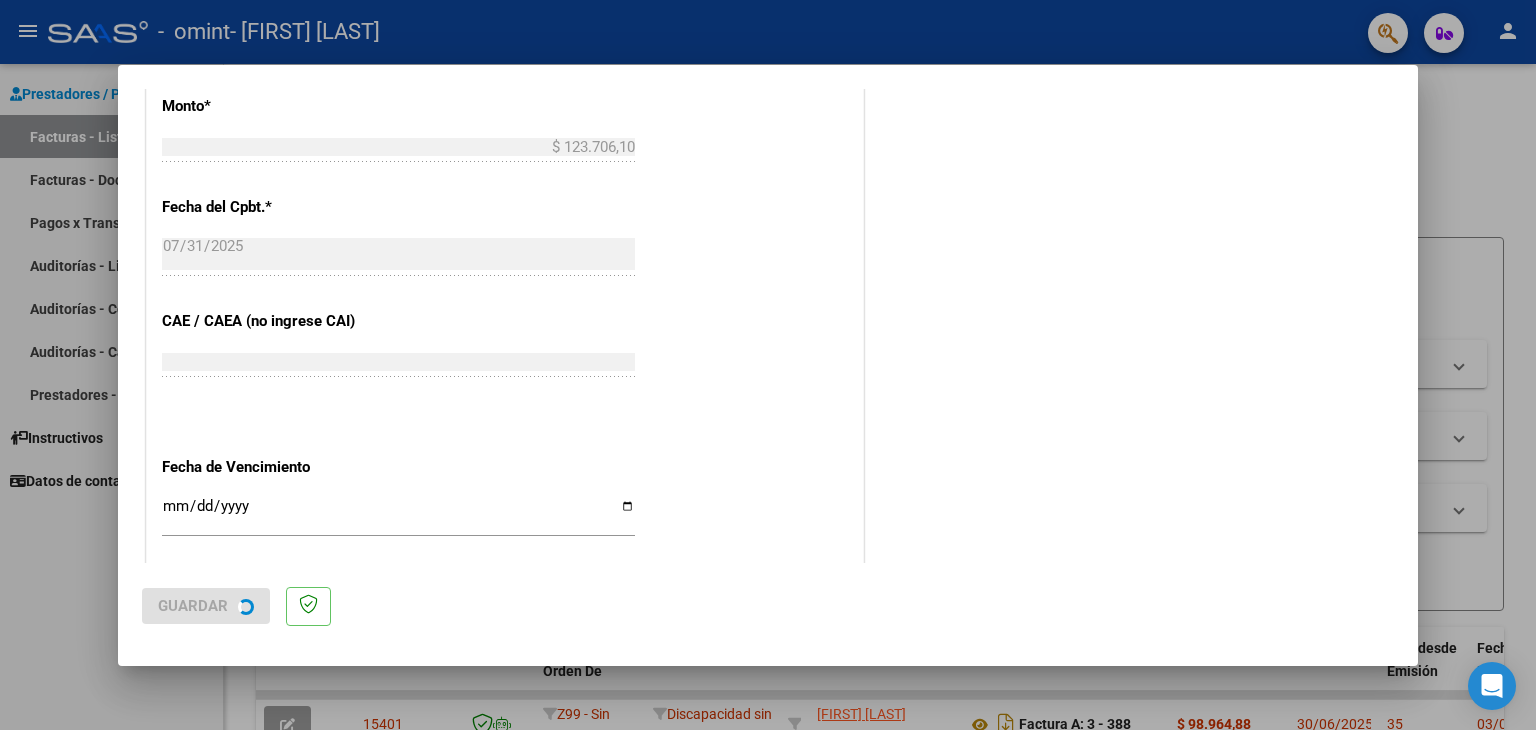 scroll, scrollTop: 0, scrollLeft: 0, axis: both 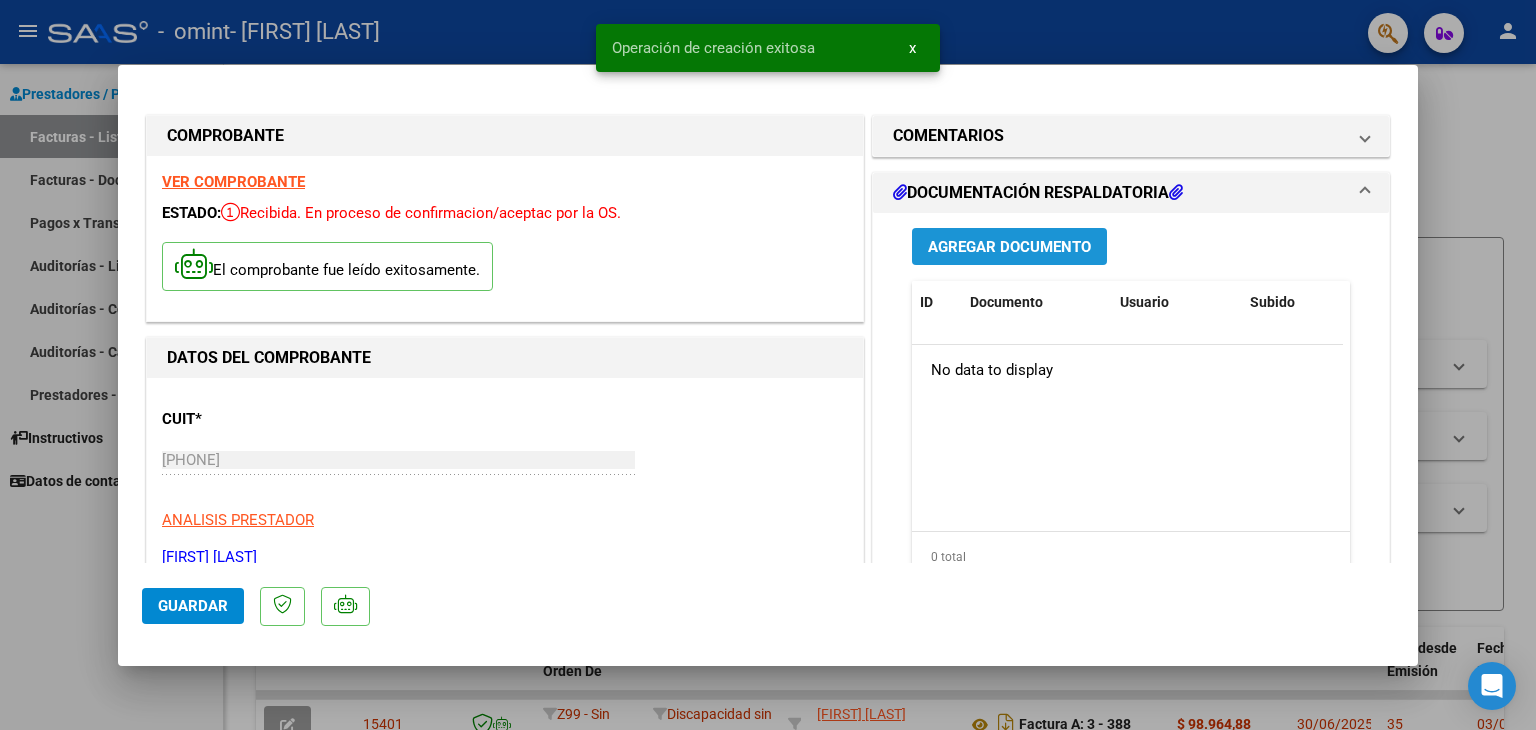 click on "Agregar Documento" at bounding box center (1009, 247) 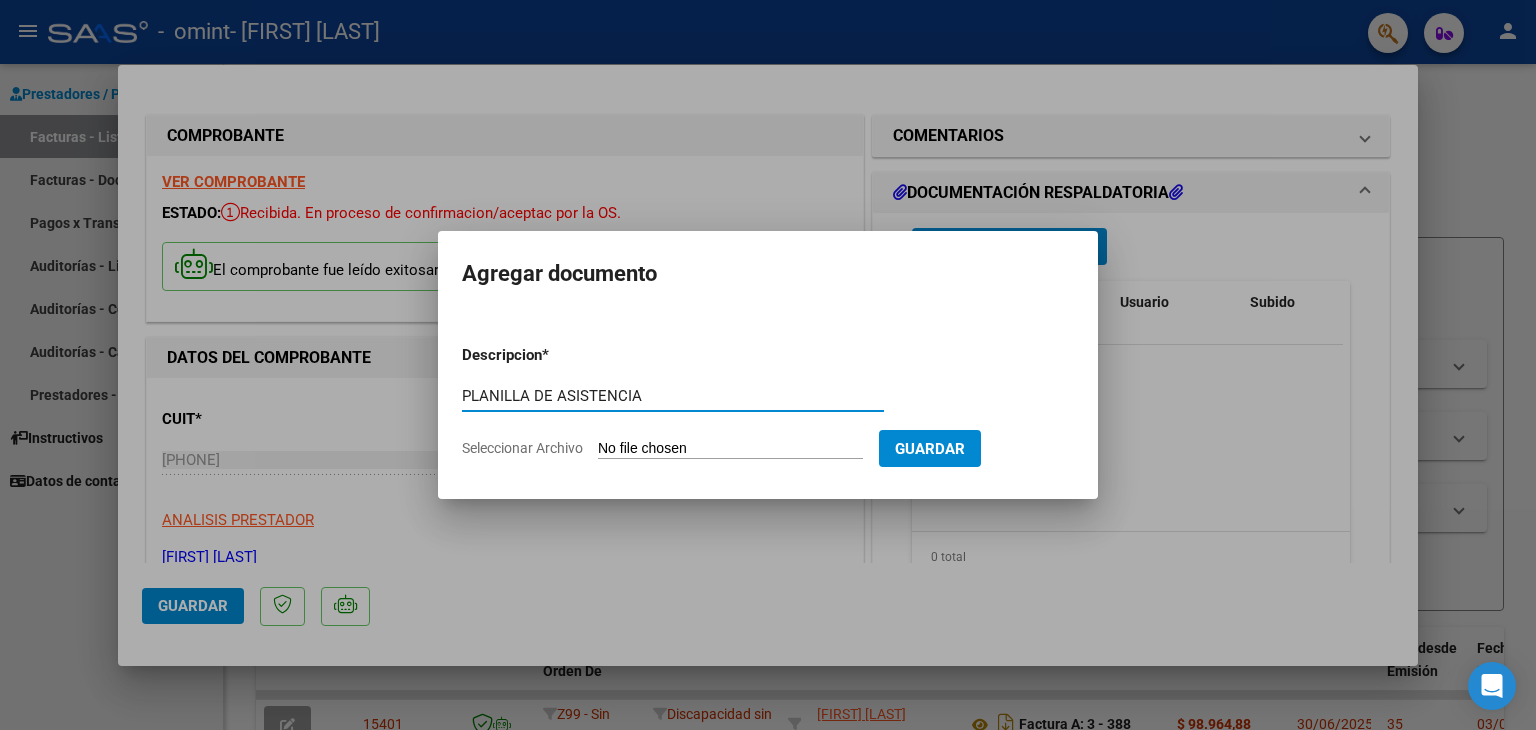 type on "PLANILLA DE ASISTENCIA" 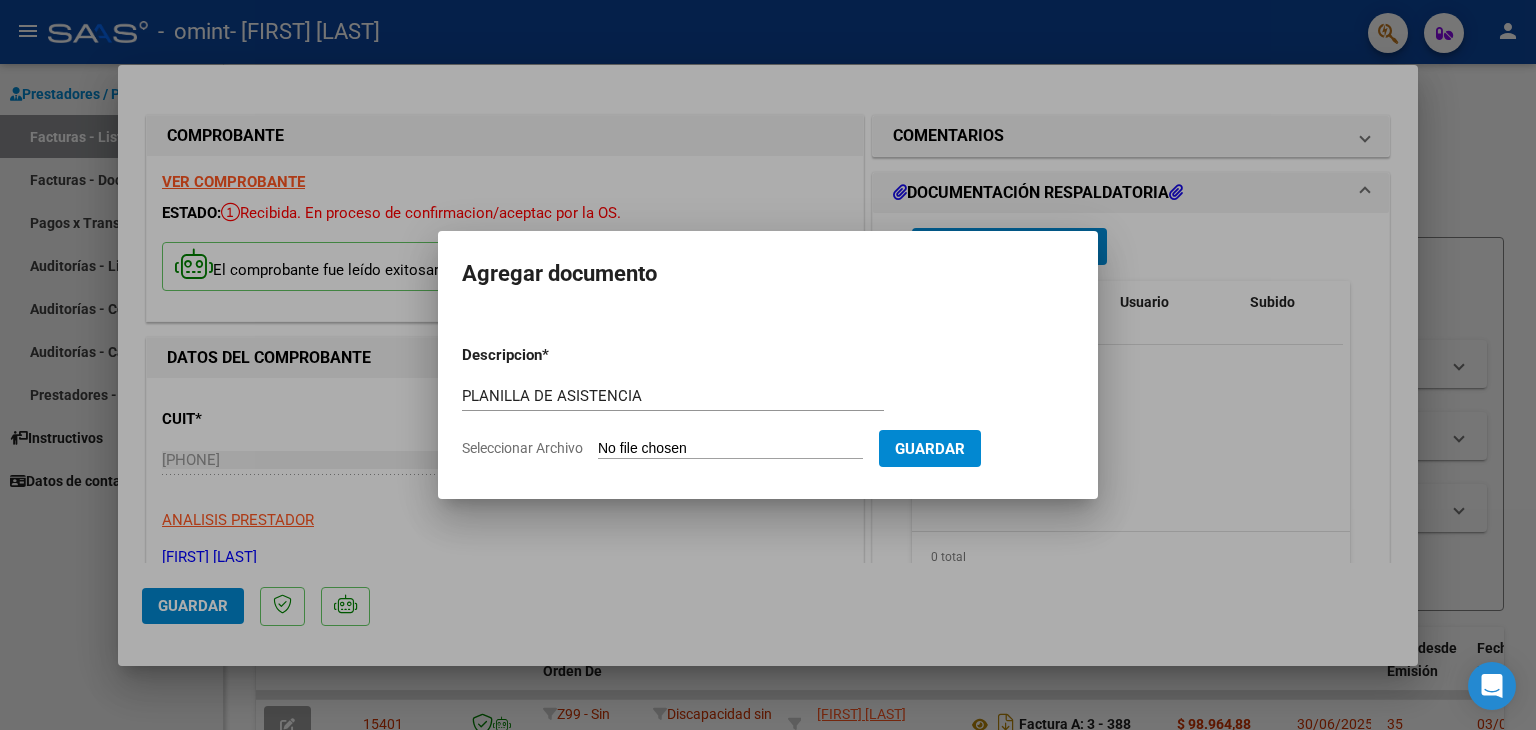 click on "Seleccionar Archivo" at bounding box center [730, 449] 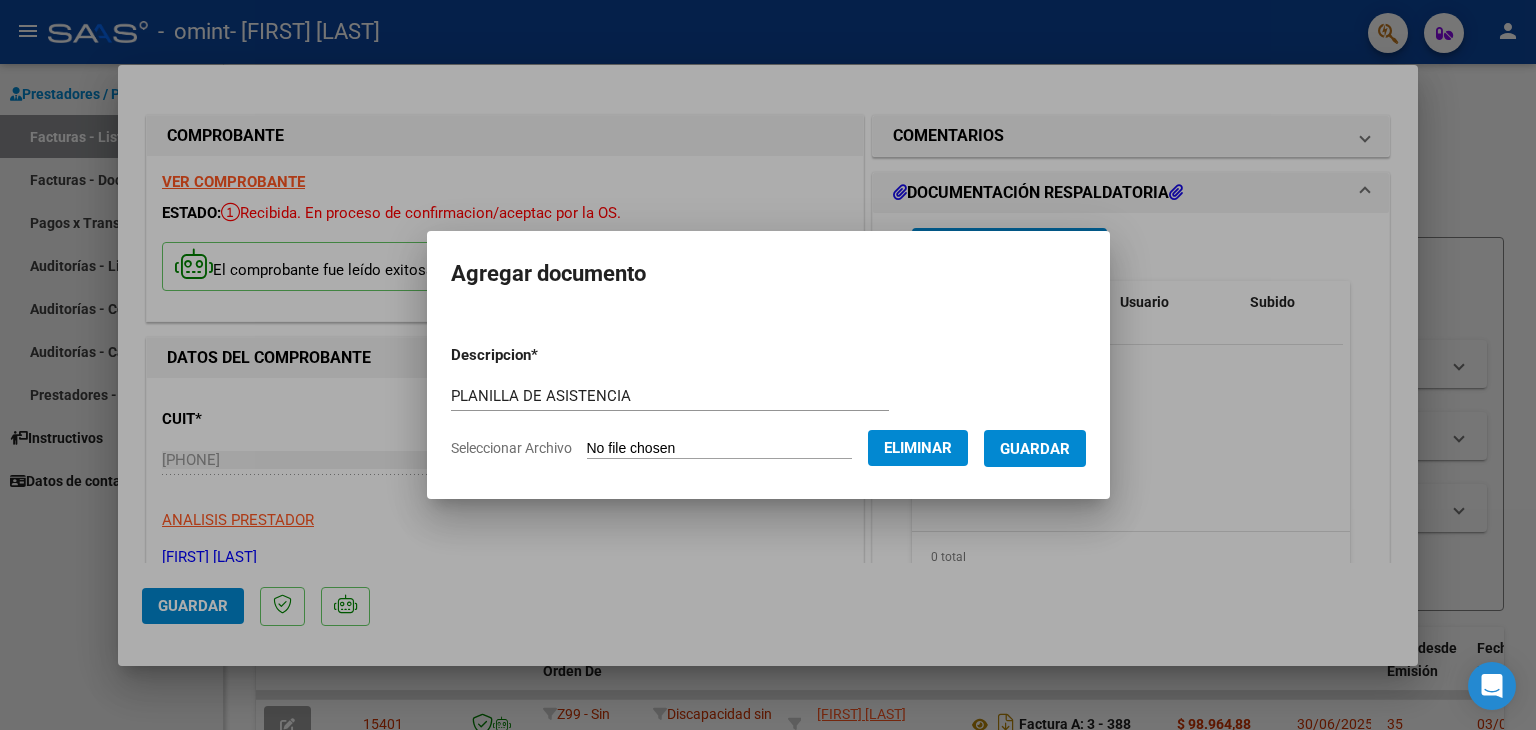 click on "Guardar" at bounding box center [1035, 449] 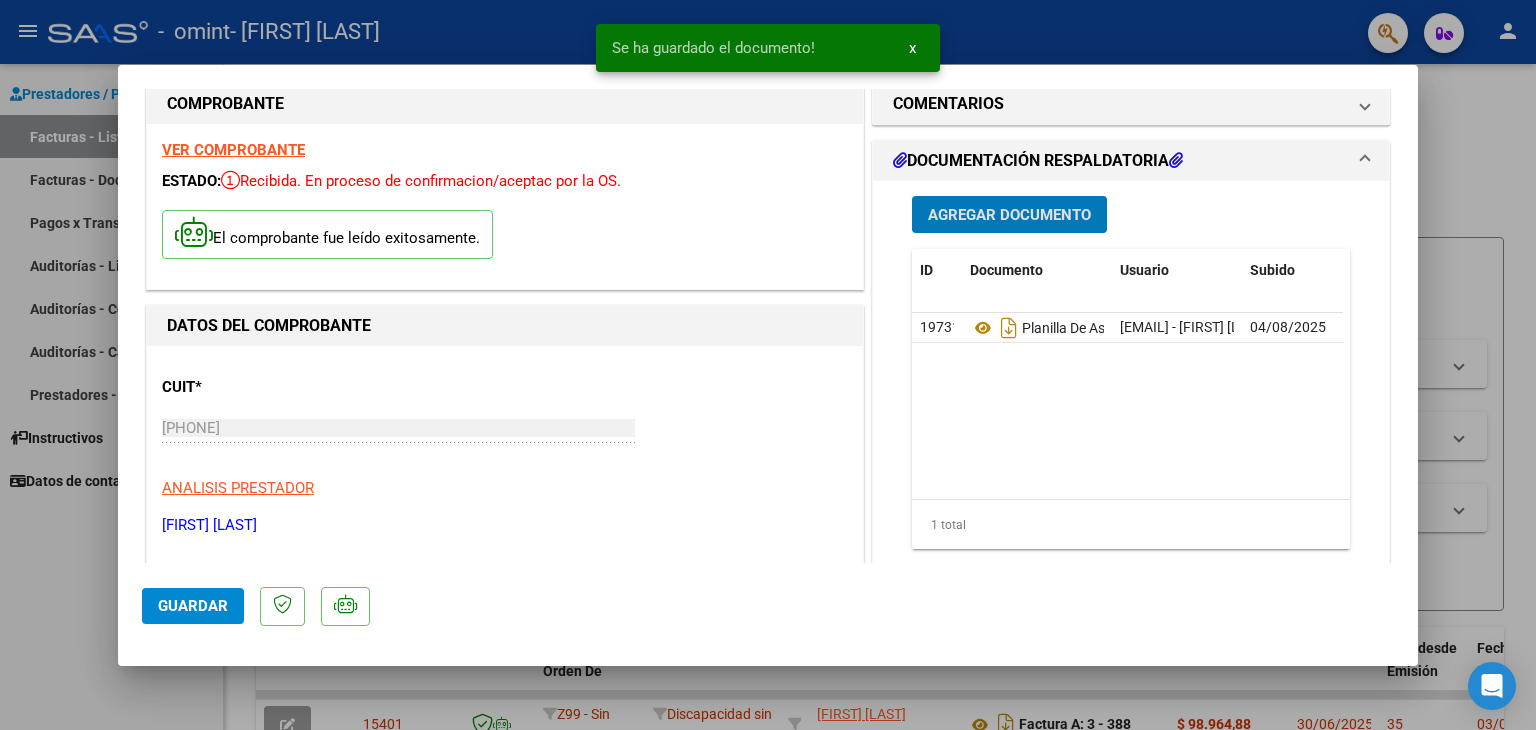 scroll, scrollTop: 33, scrollLeft: 0, axis: vertical 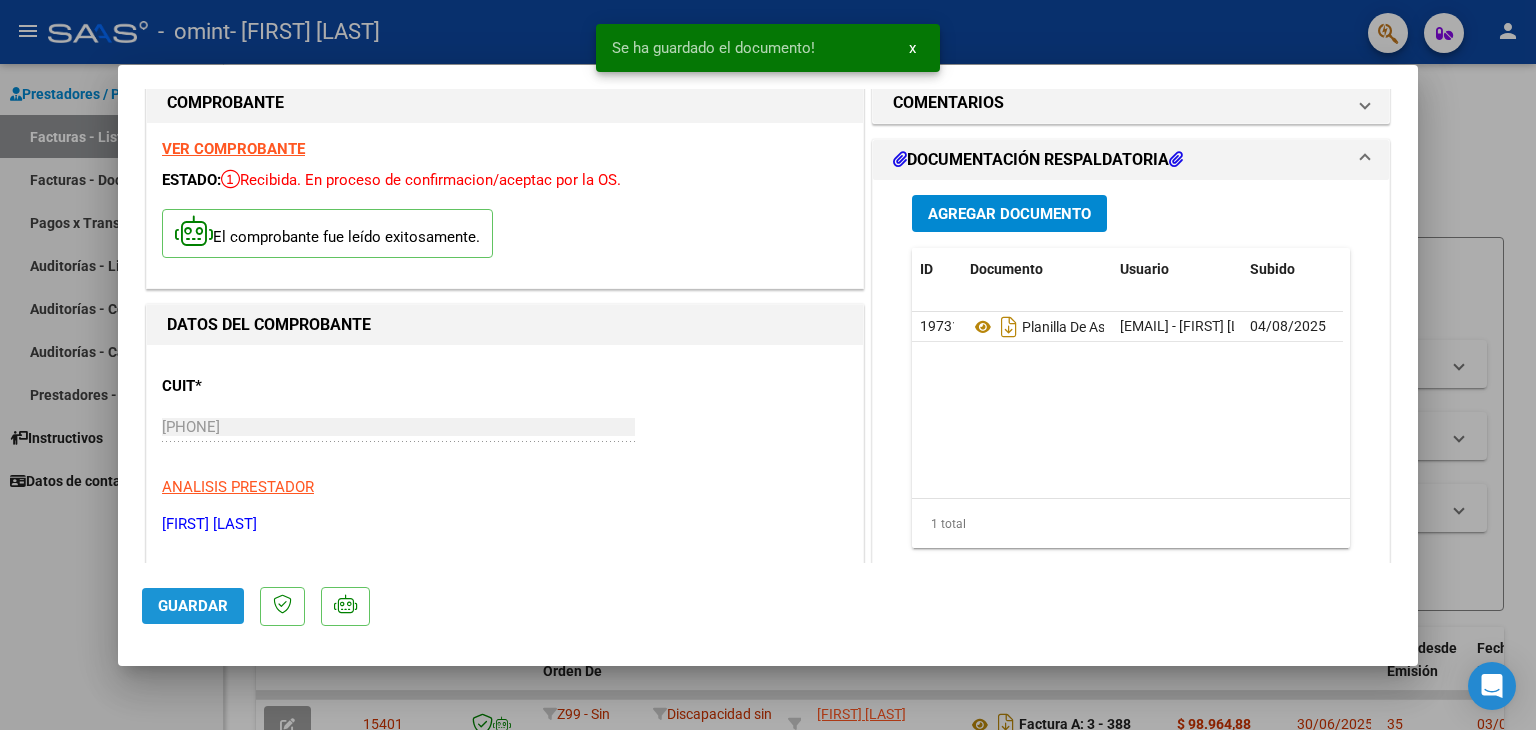 click on "Guardar" 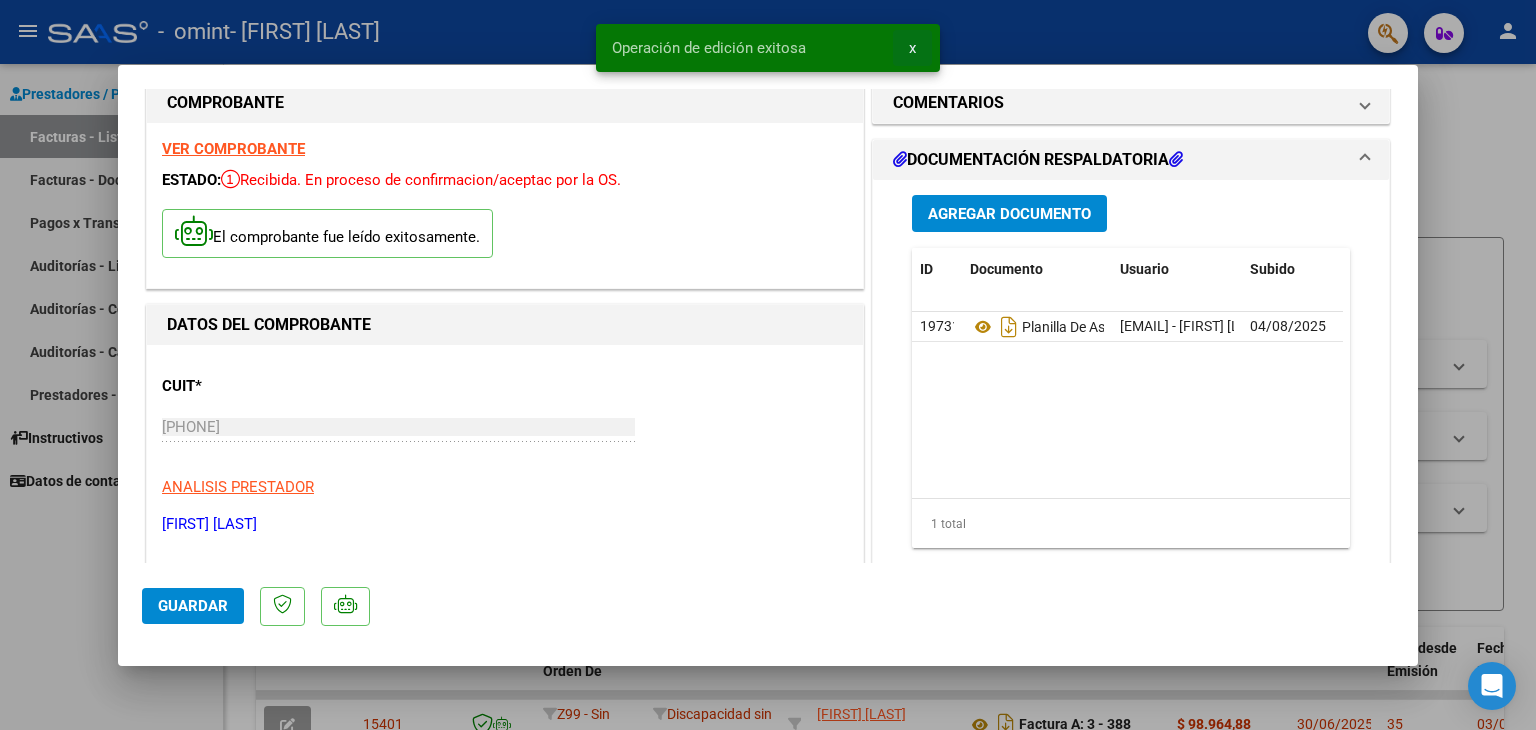 click on "x" at bounding box center [912, 48] 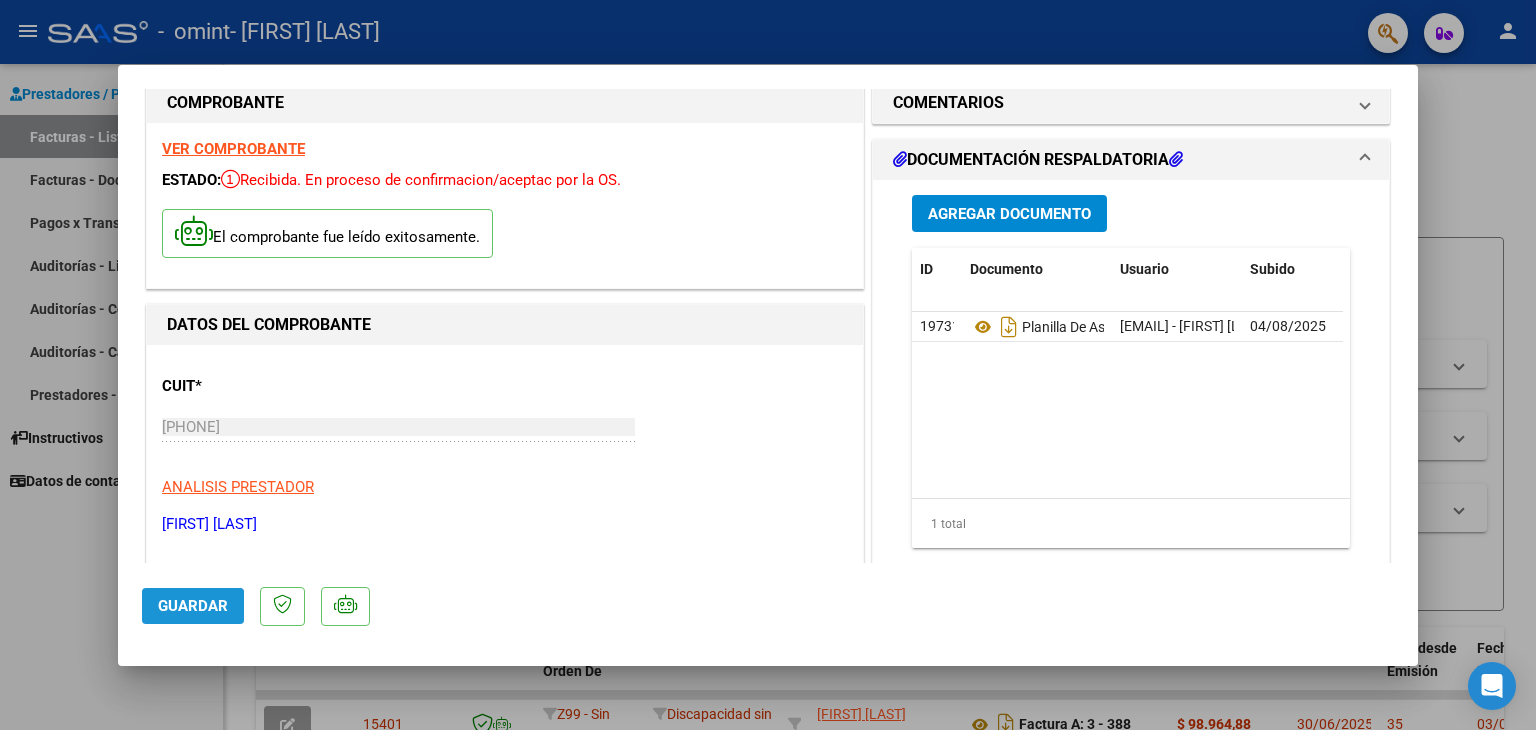 click on "Guardar" 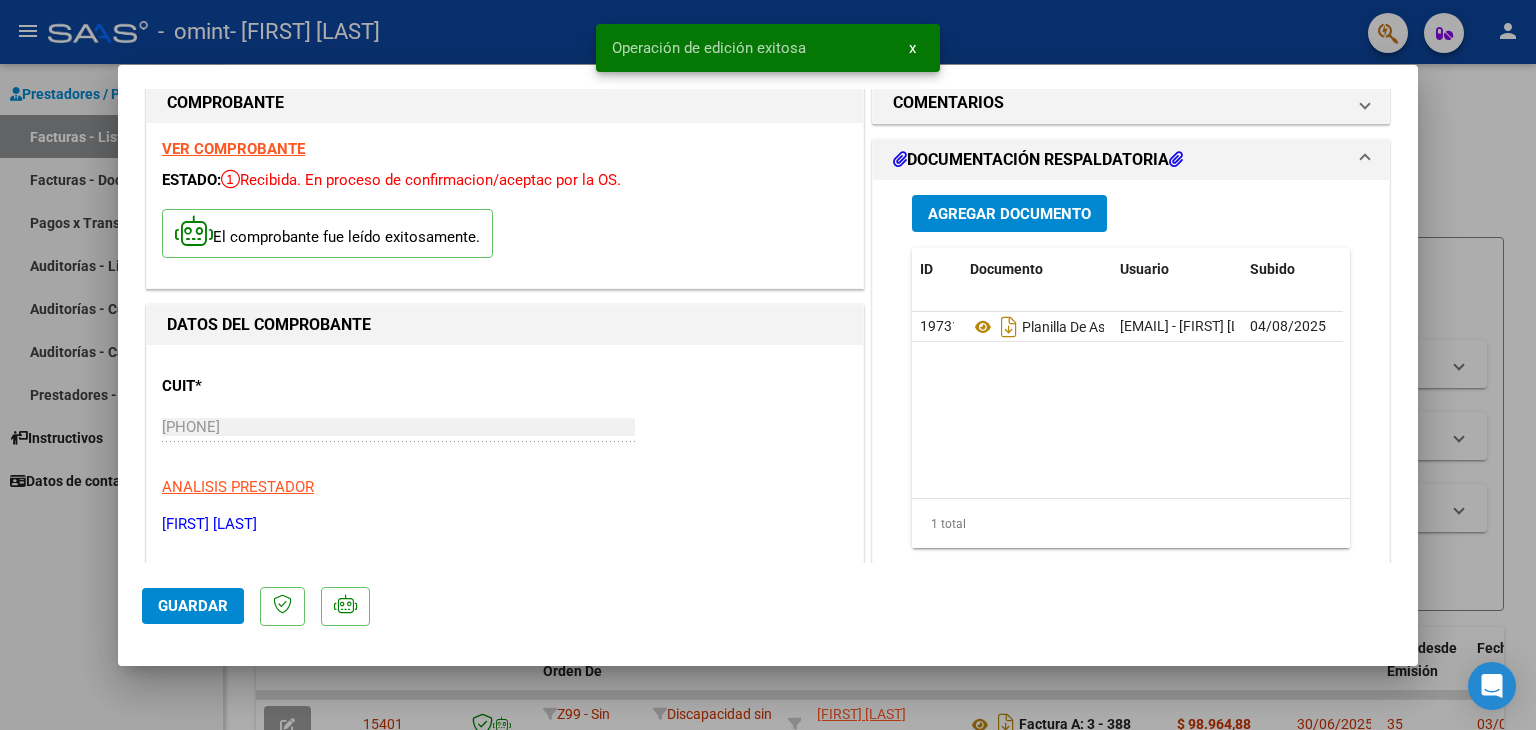 click at bounding box center (768, 365) 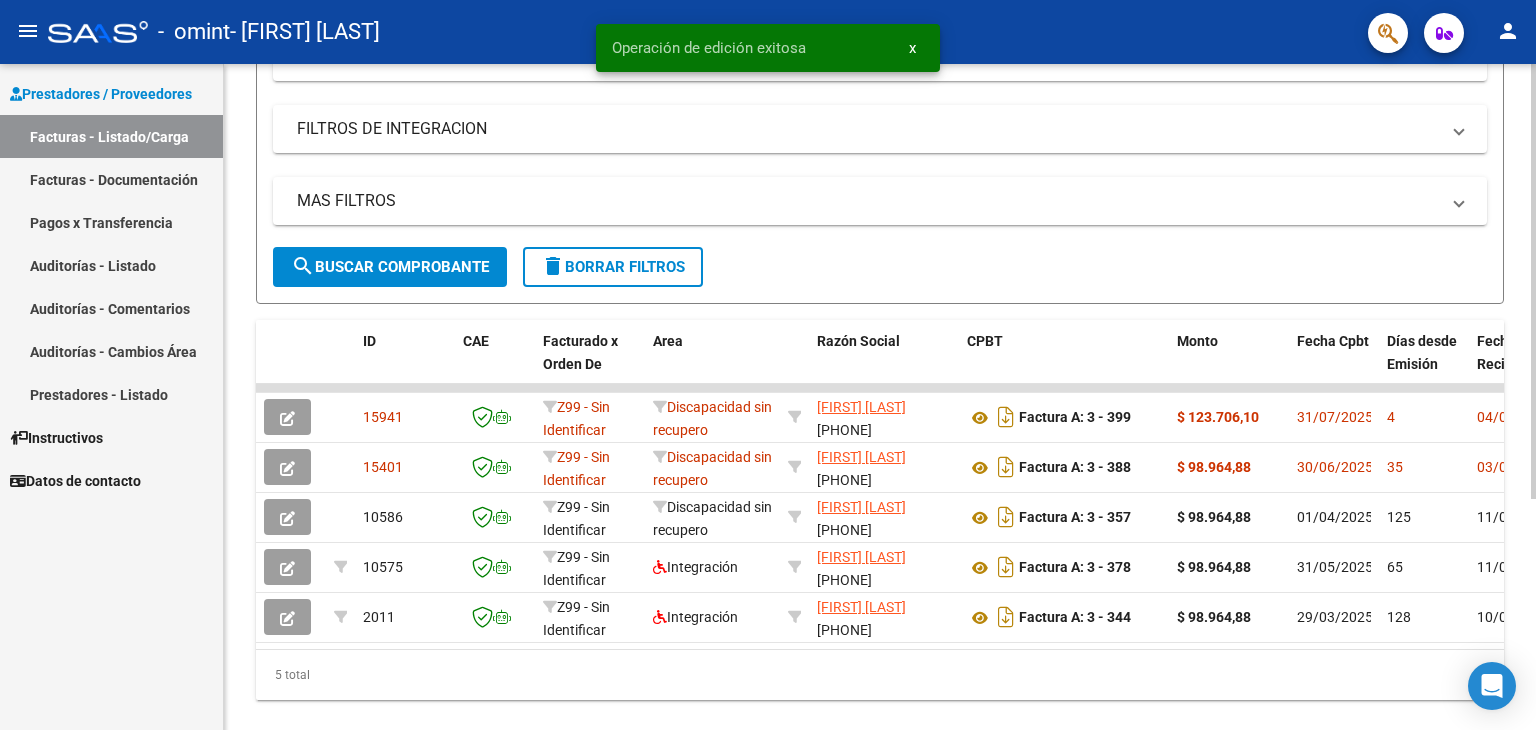 scroll, scrollTop: 333, scrollLeft: 0, axis: vertical 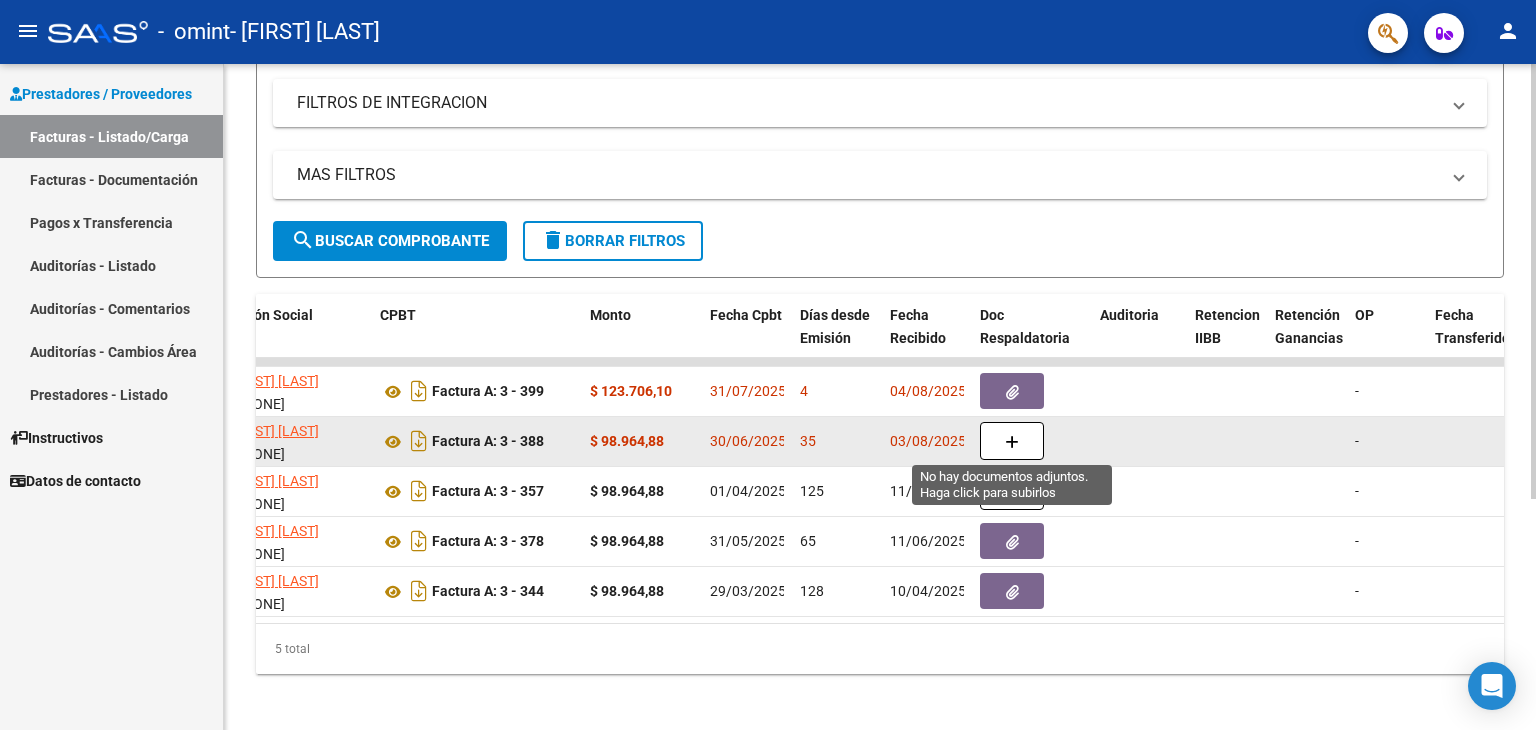 click 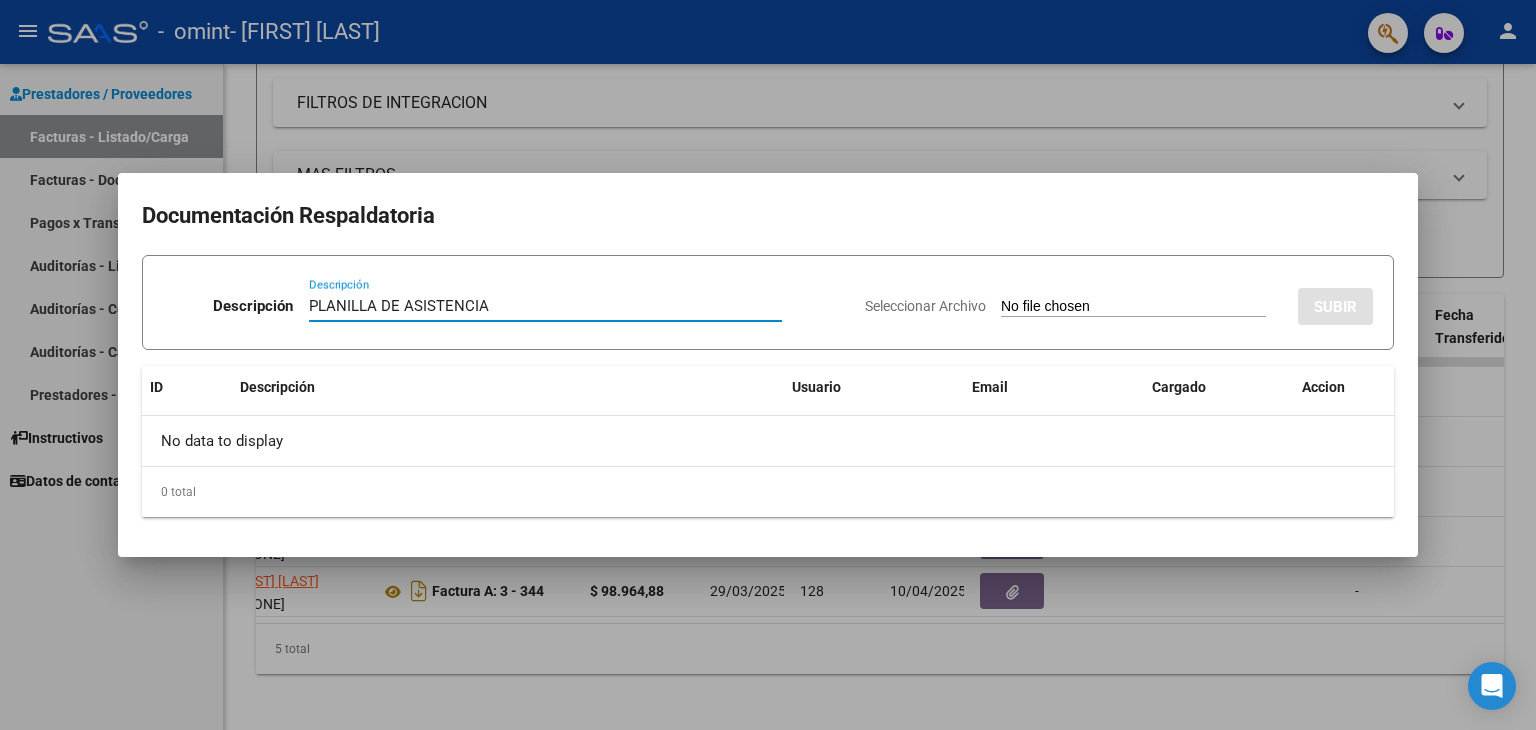 type on "PLANILLA DE ASISTENCIA" 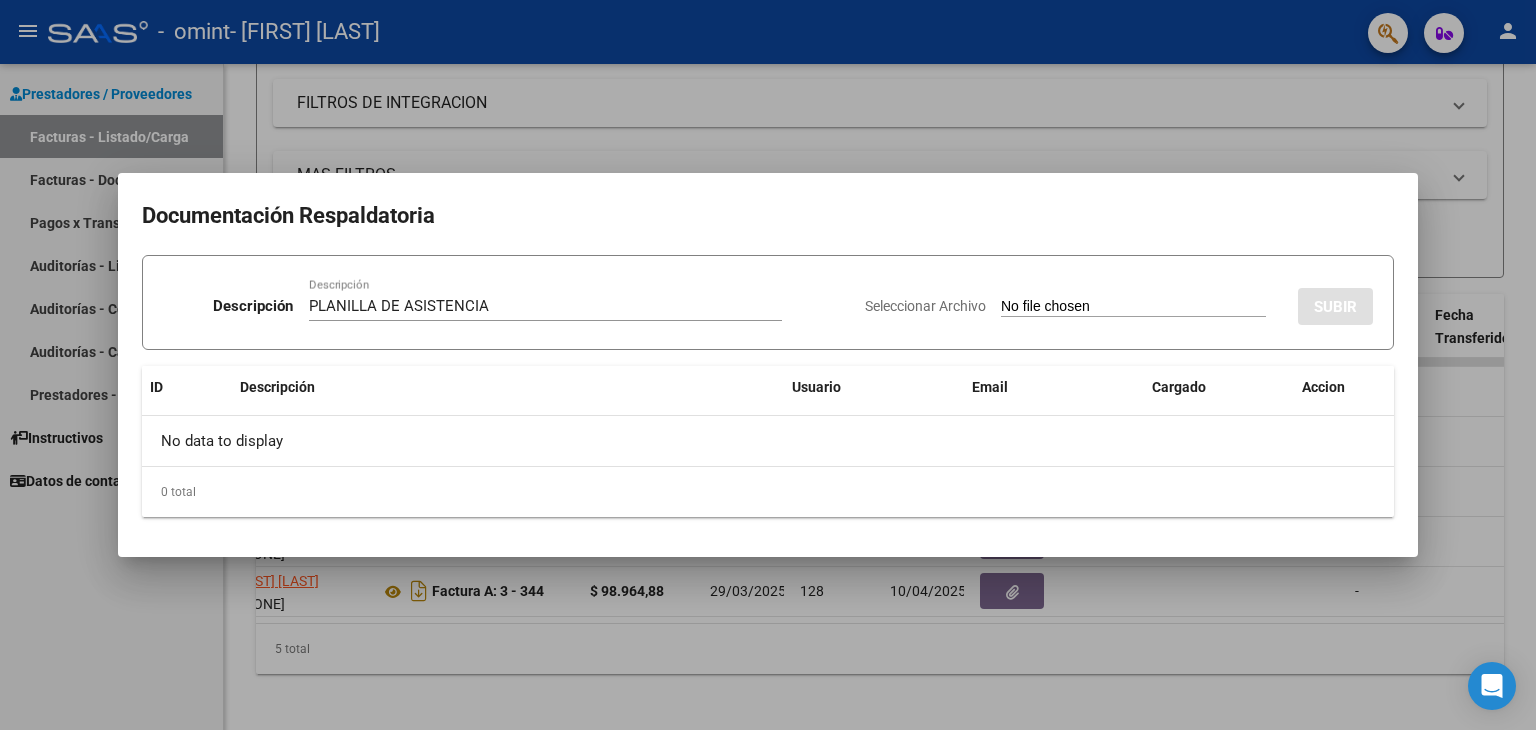 type on "C:\fakepath\asist [NAME] [MONTH].pdf" 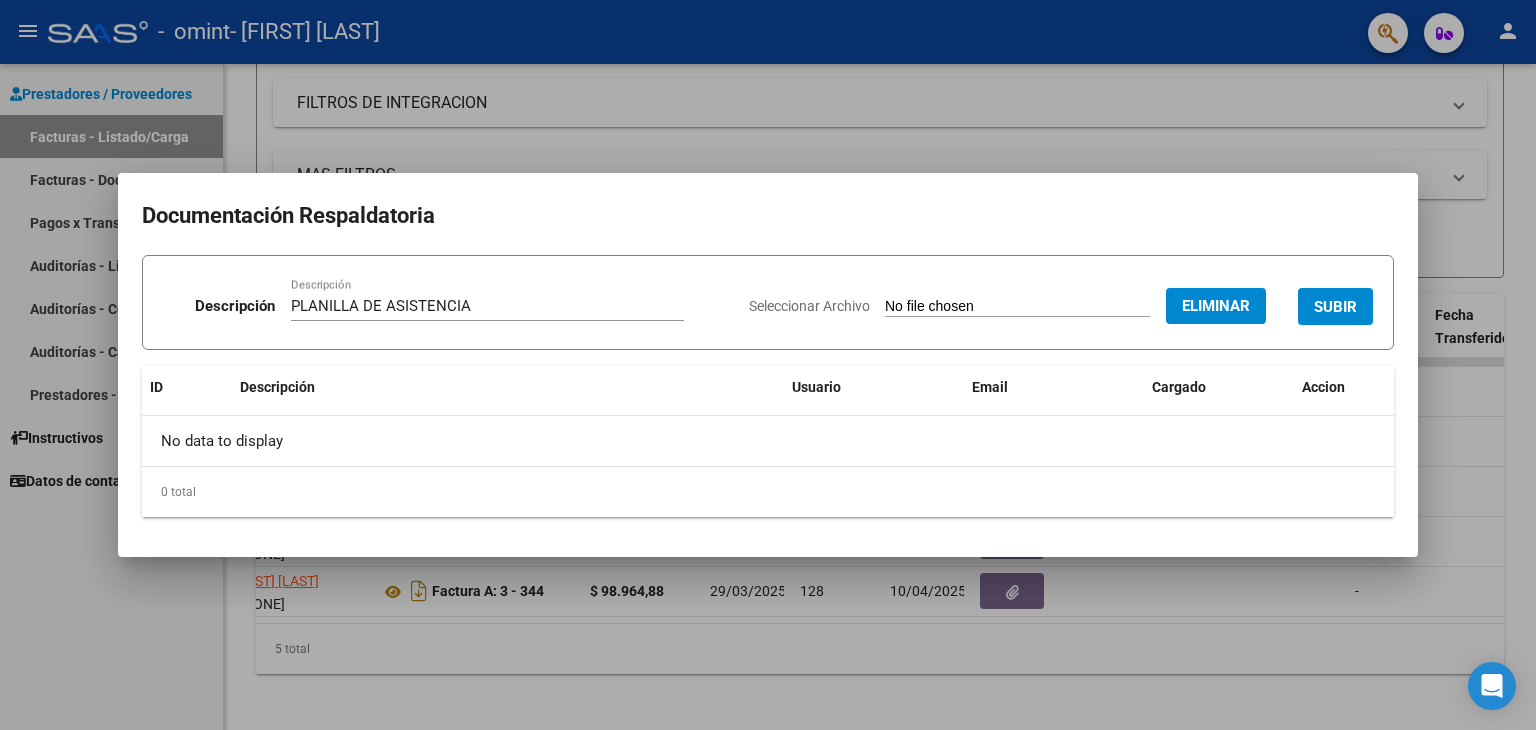 click on "SUBIR" at bounding box center (1335, 307) 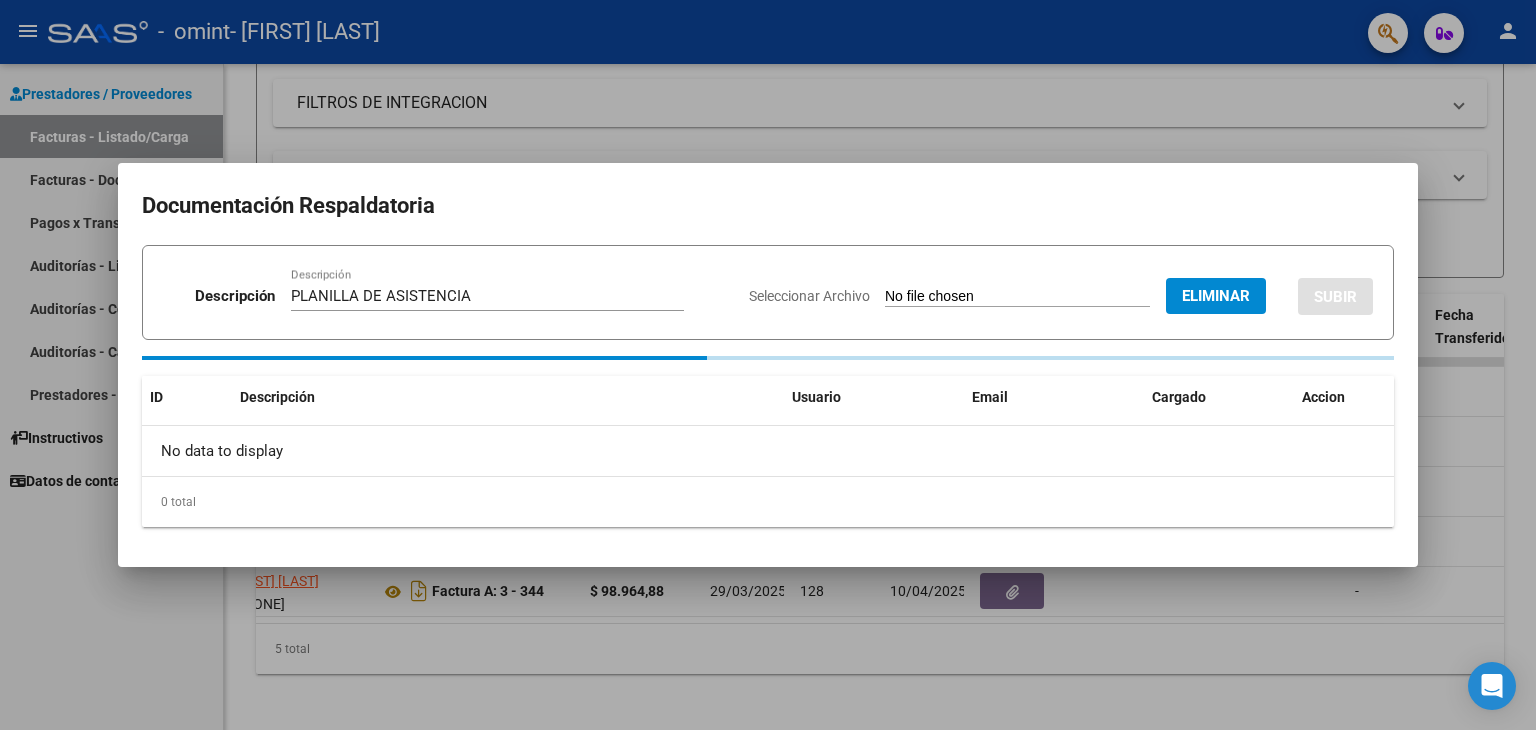 type 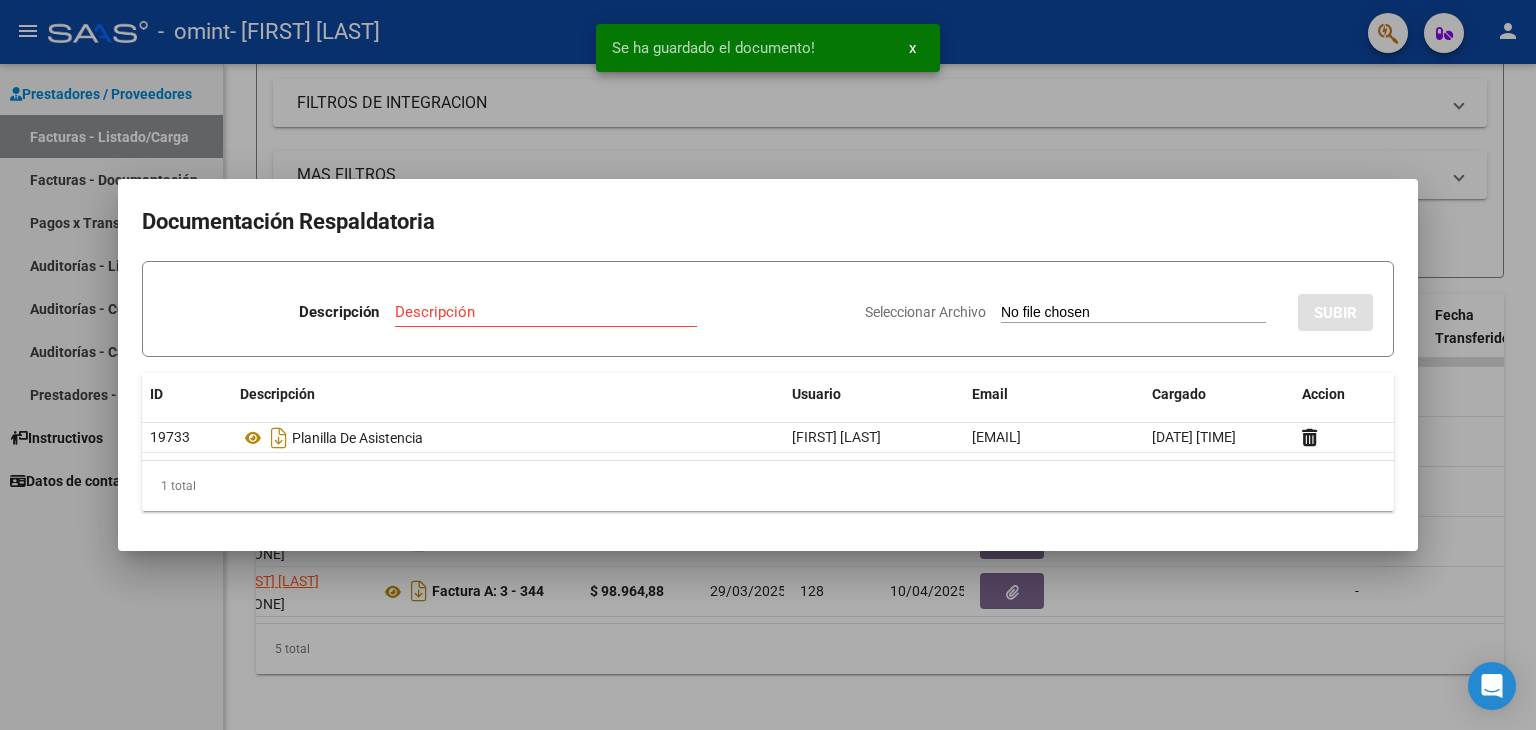 click at bounding box center [768, 365] 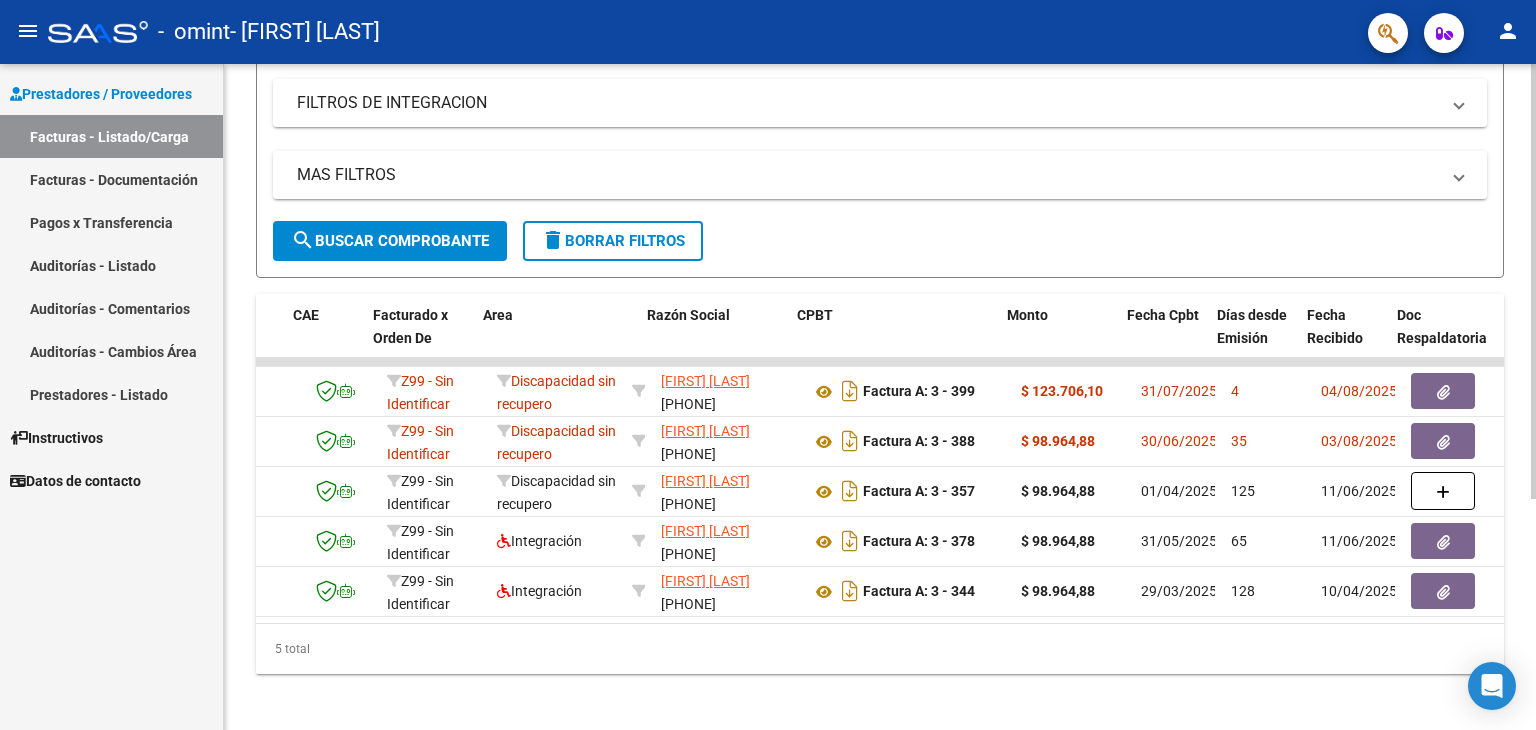 scroll, scrollTop: 0, scrollLeft: 105, axis: horizontal 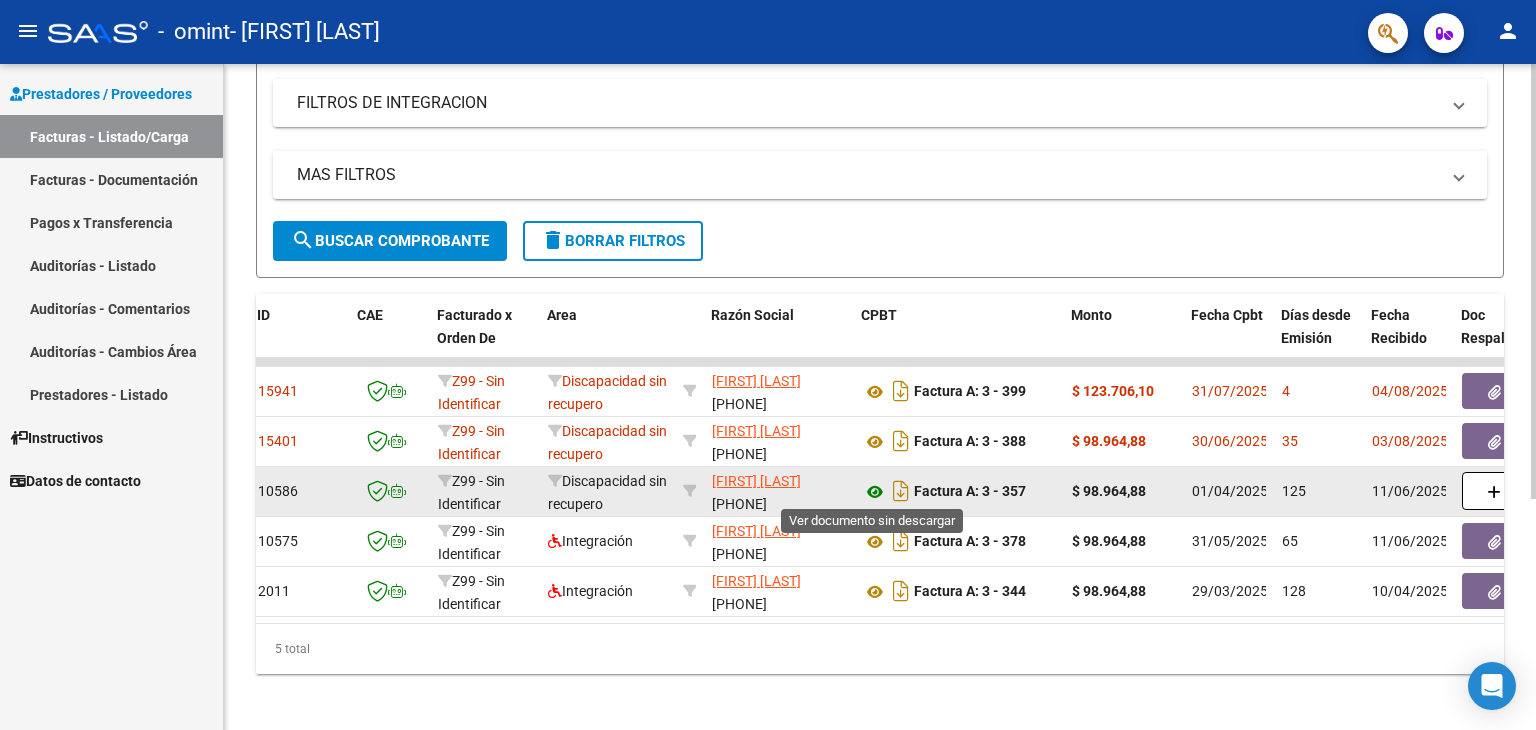 click 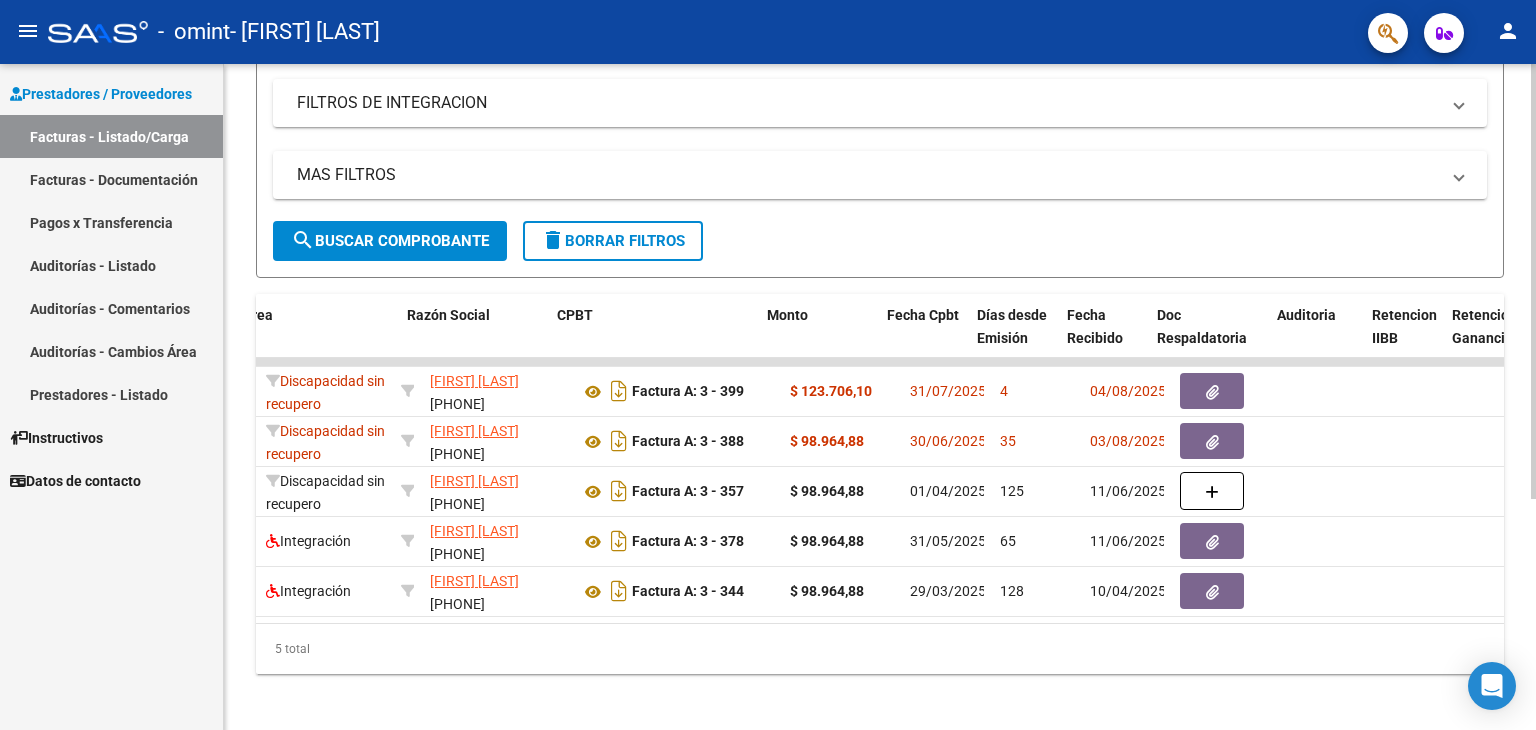 scroll, scrollTop: 0, scrollLeft: 432, axis: horizontal 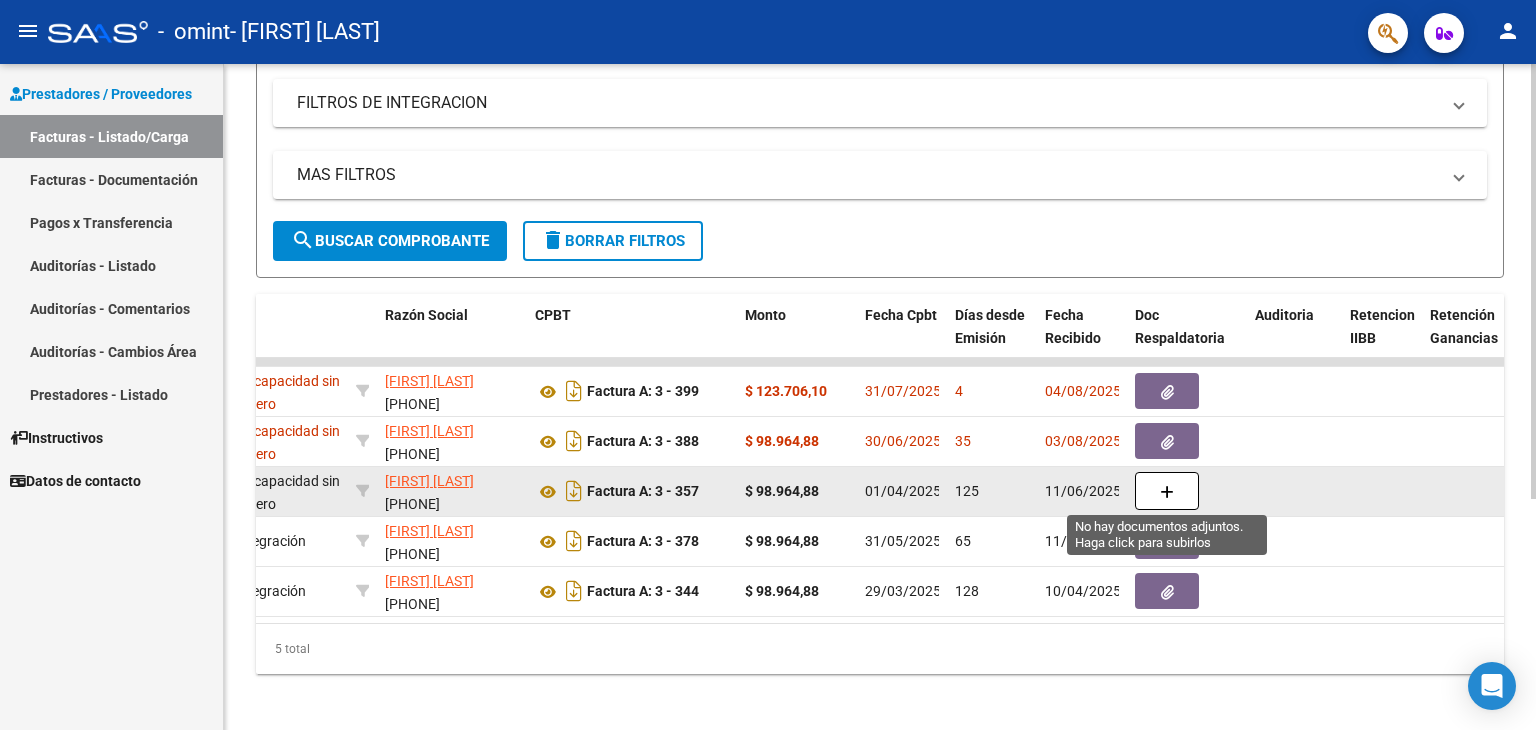 click 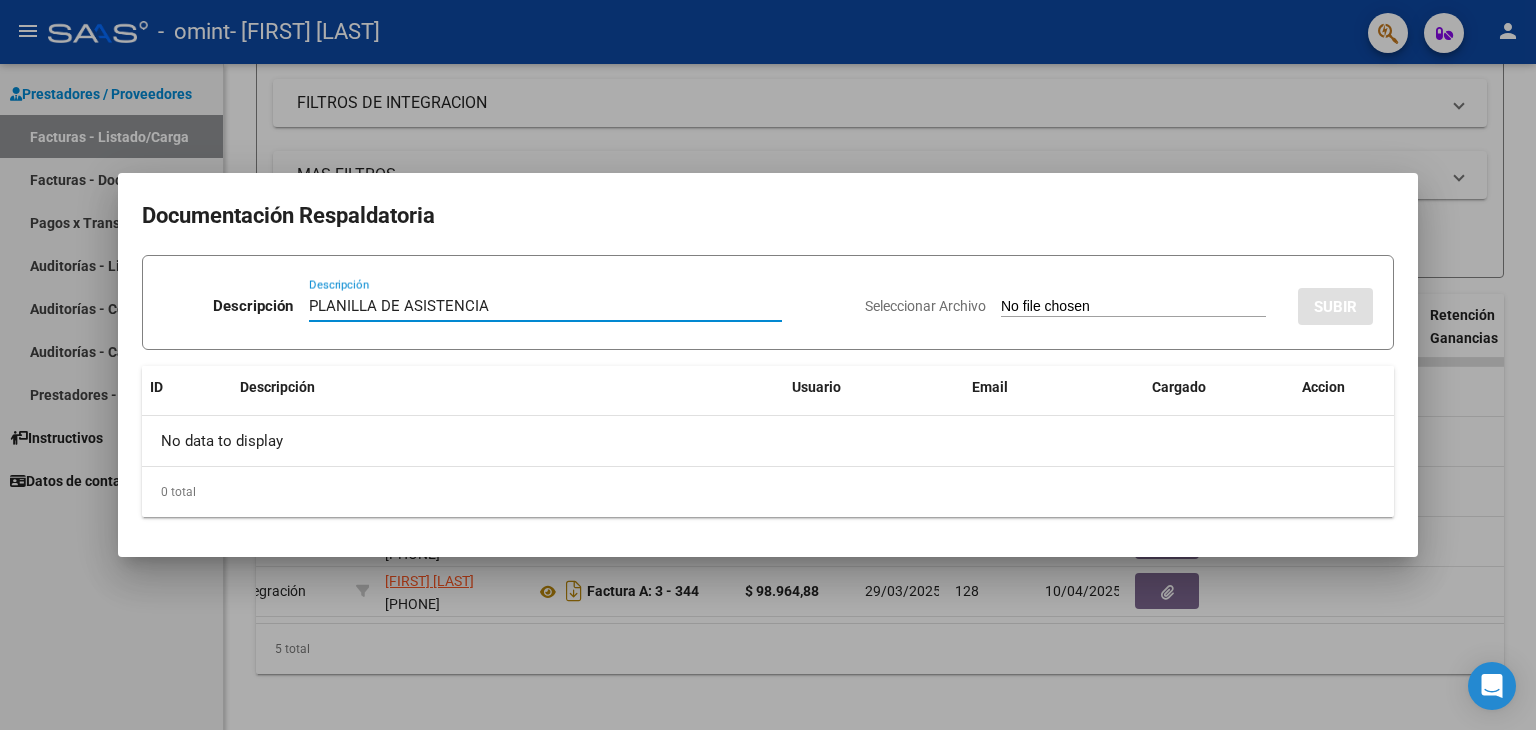 type on "PLANILLA DE ASISTENCIA" 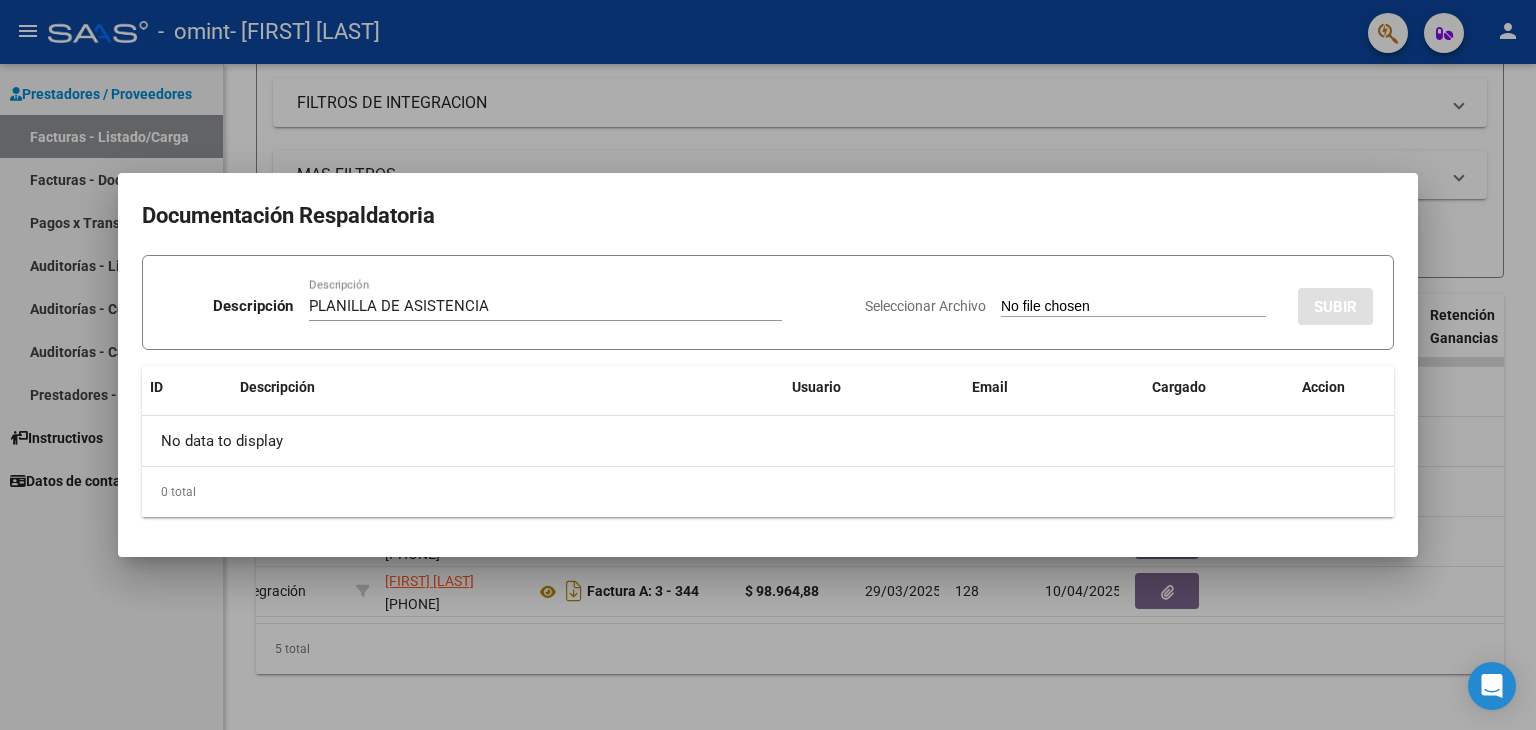 type on "C:\fakepath\asist [NAME] [MONTH] 25.pdf" 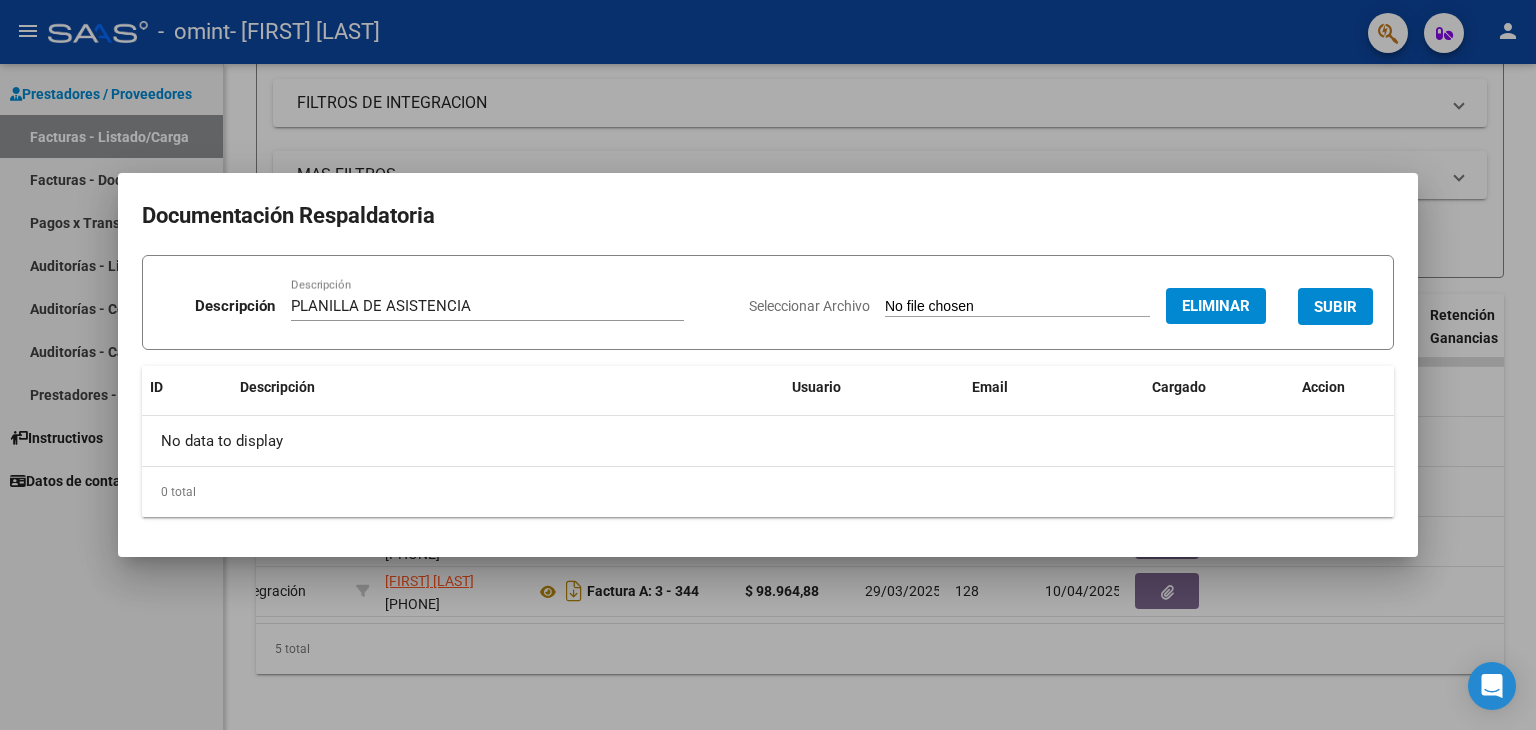 click on "SUBIR" at bounding box center [1335, 307] 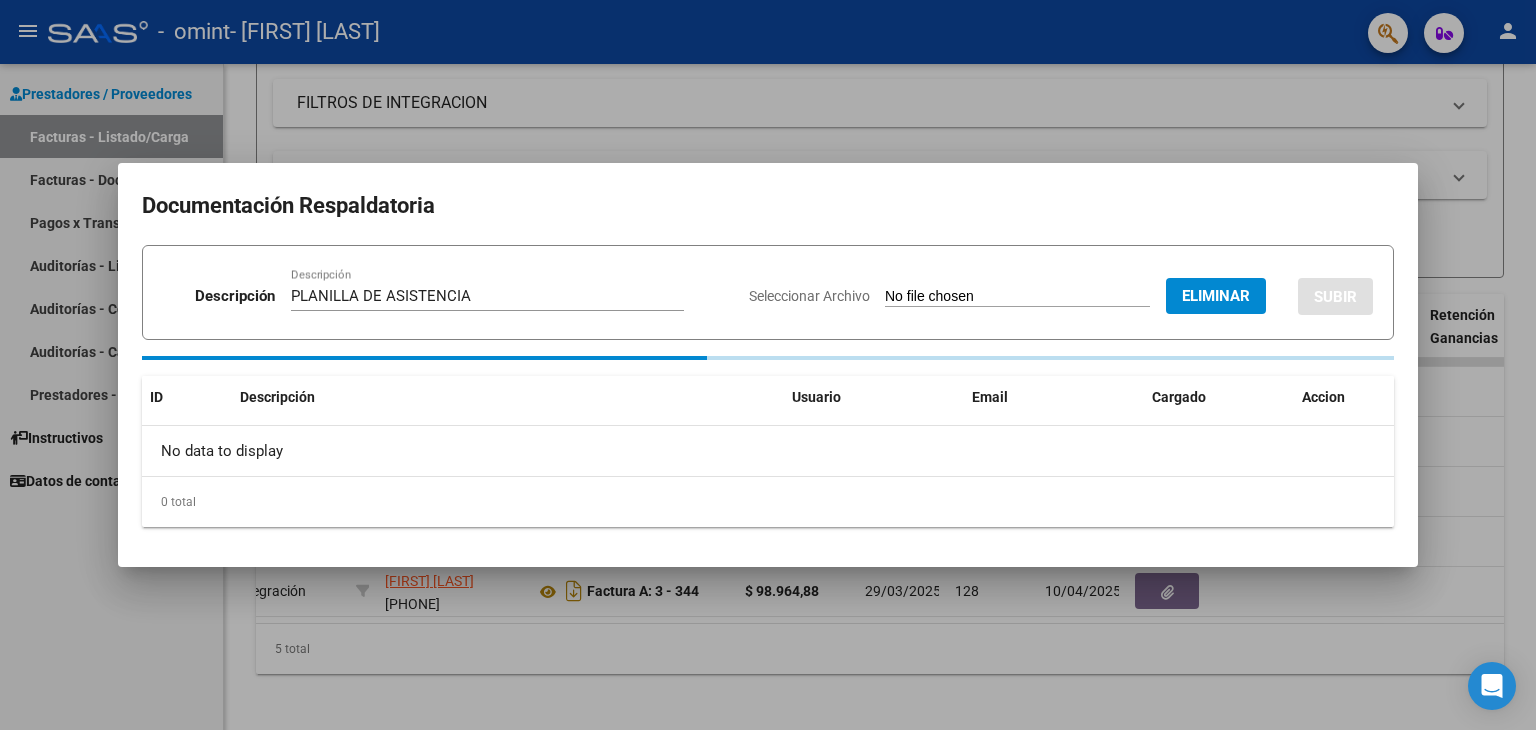 type 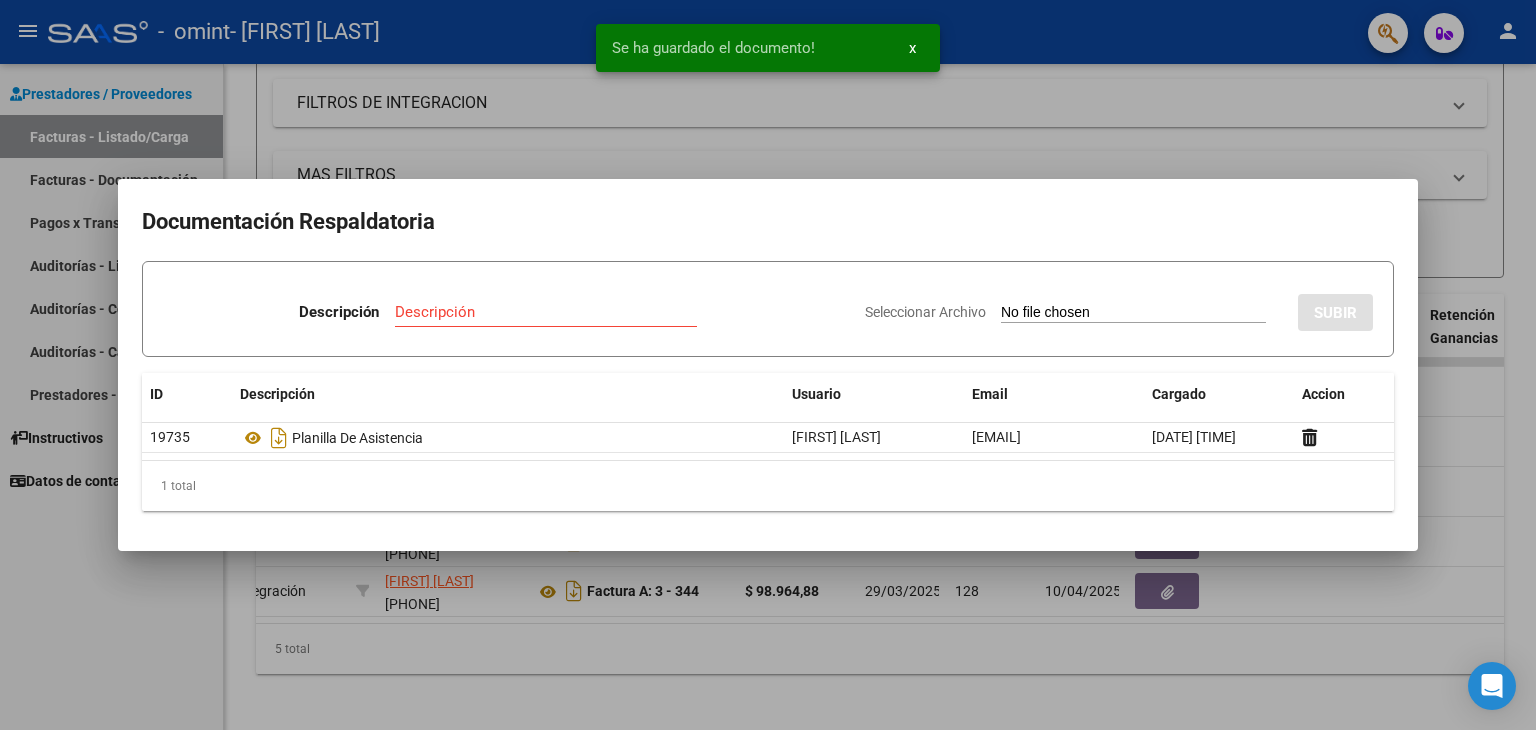 click at bounding box center (768, 365) 